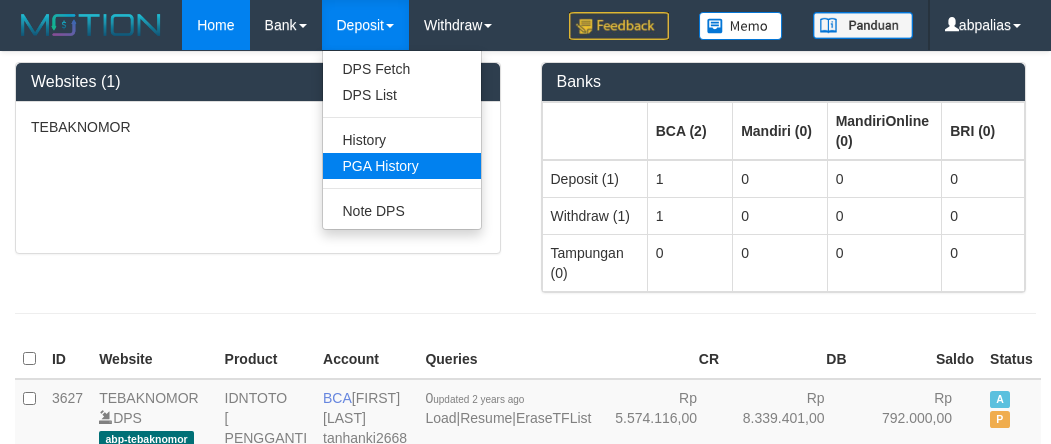 scroll, scrollTop: 0, scrollLeft: 0, axis: both 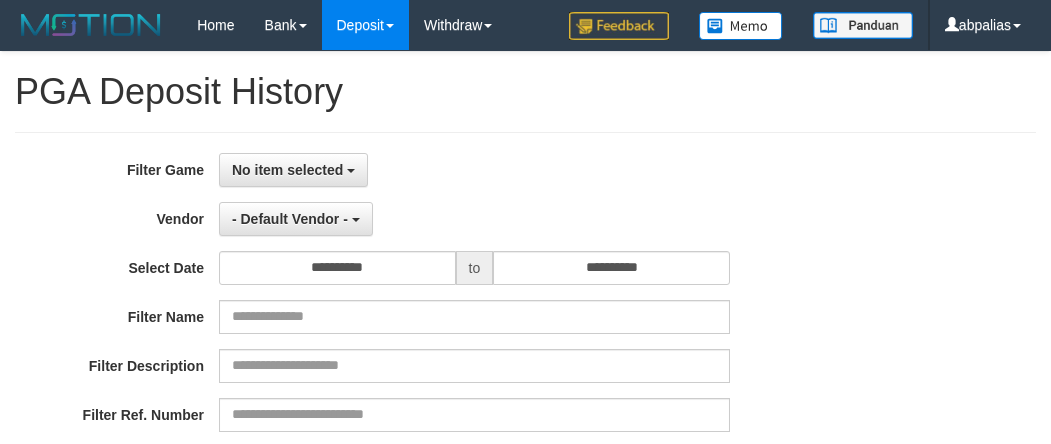 select 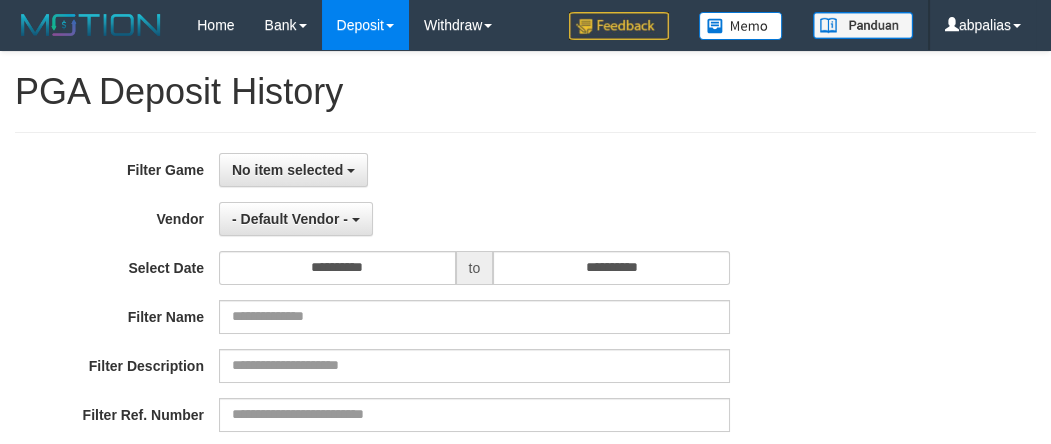 click on "**********" at bounding box center (525, 397) 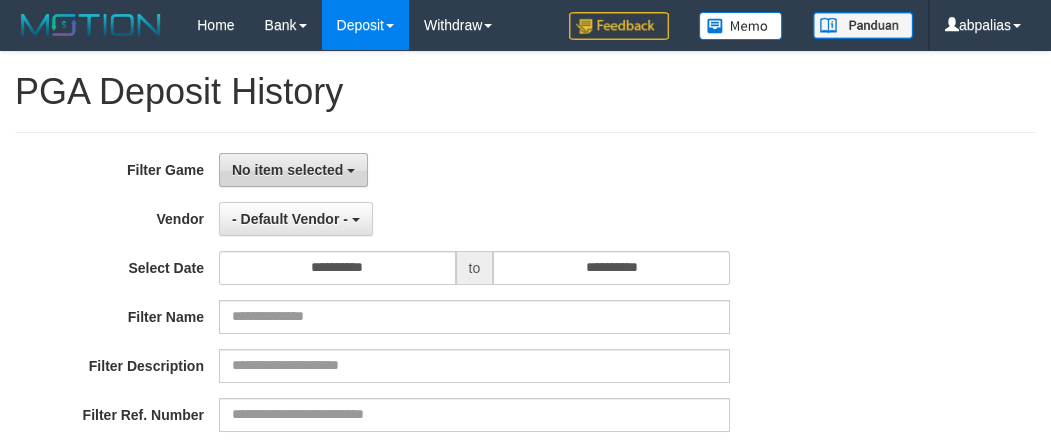 click on "No item selected" at bounding box center (287, 170) 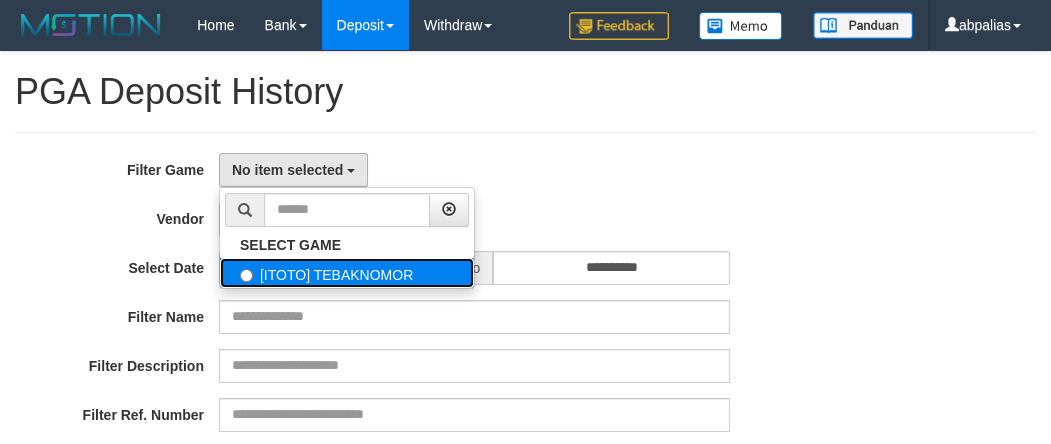 click on "[ITOTO] TEBAKNOMOR" at bounding box center [347, 273] 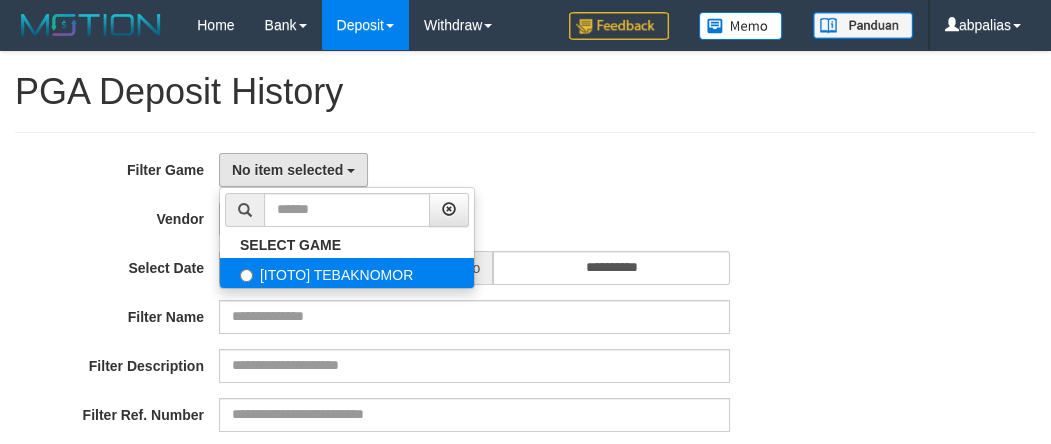 select on "***" 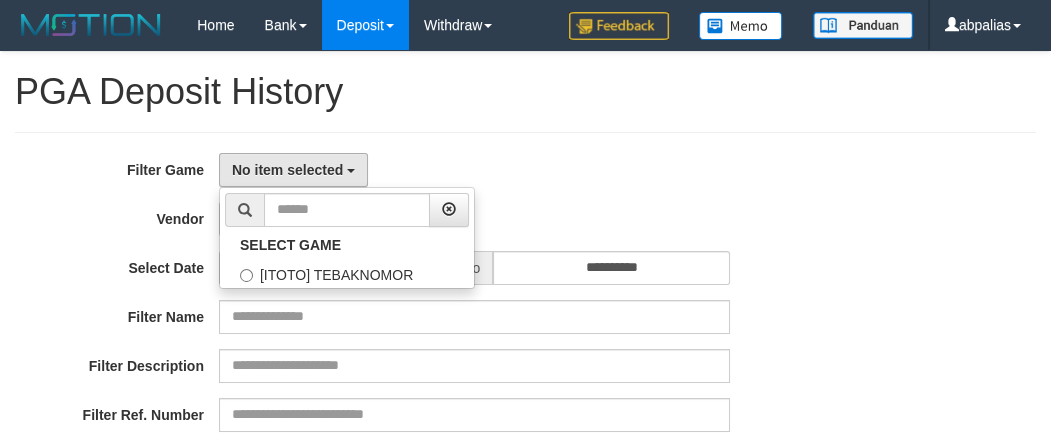 scroll, scrollTop: 18, scrollLeft: 0, axis: vertical 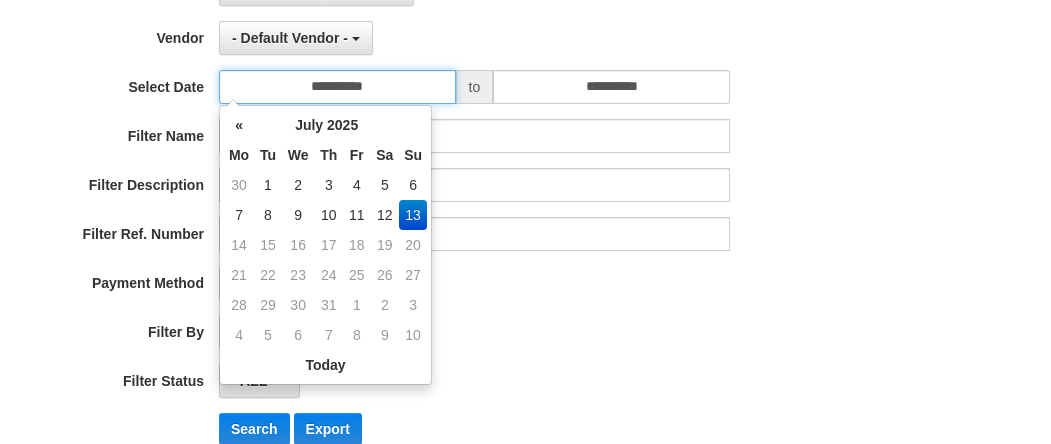 click on "**********" at bounding box center (337, 87) 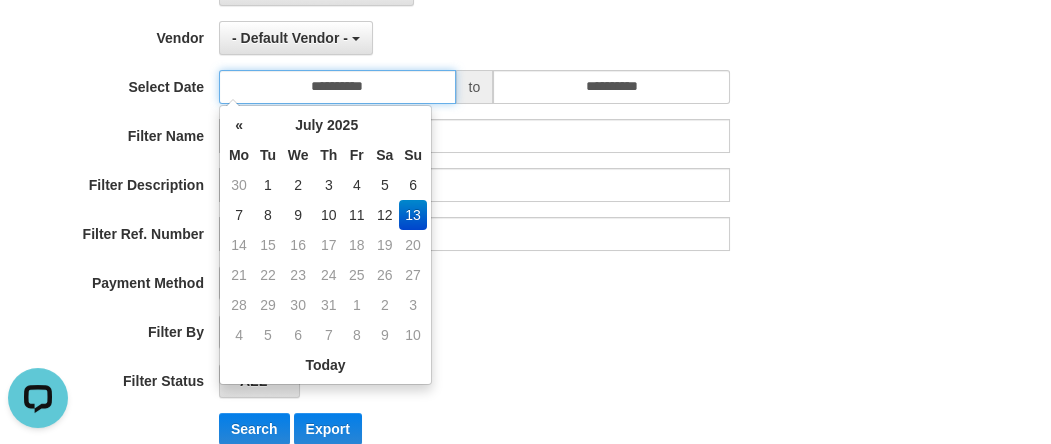 scroll, scrollTop: 0, scrollLeft: 0, axis: both 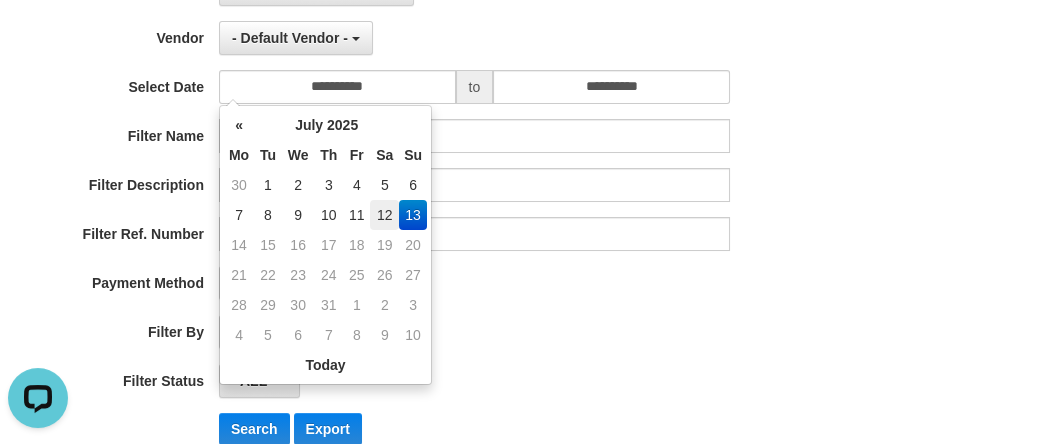 click on "12" at bounding box center [384, 215] 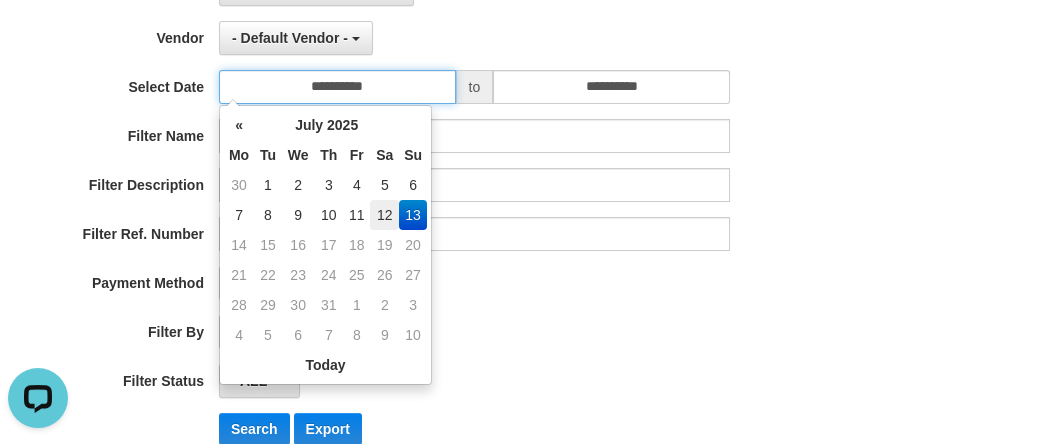type on "**********" 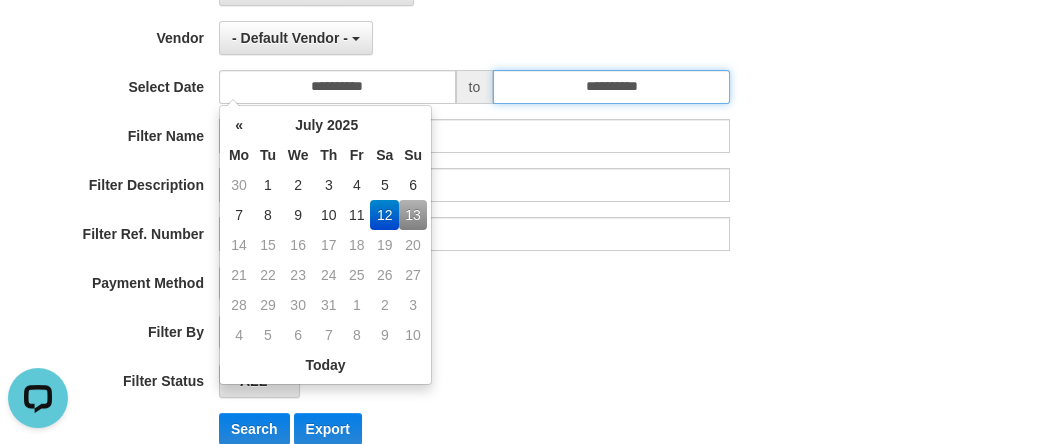 click on "**********" at bounding box center (611, 87) 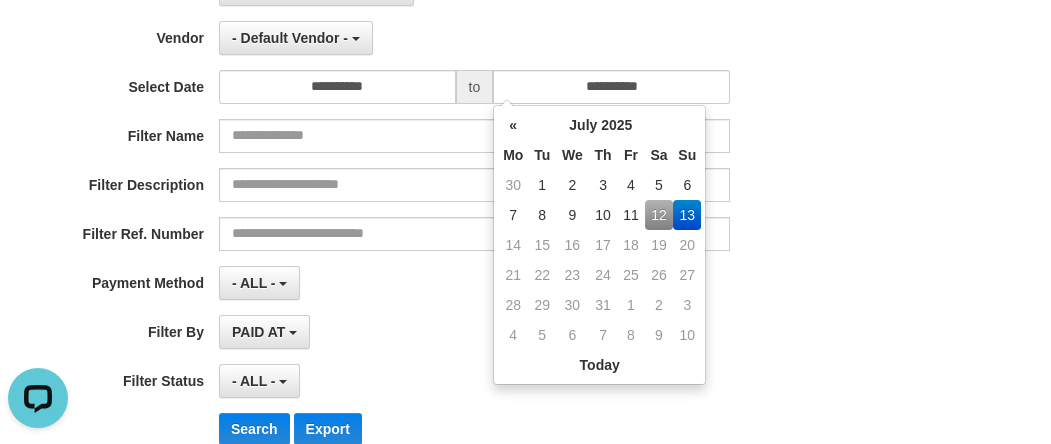 drag, startPoint x: 656, startPoint y: 220, endPoint x: 570, endPoint y: 245, distance: 89.560036 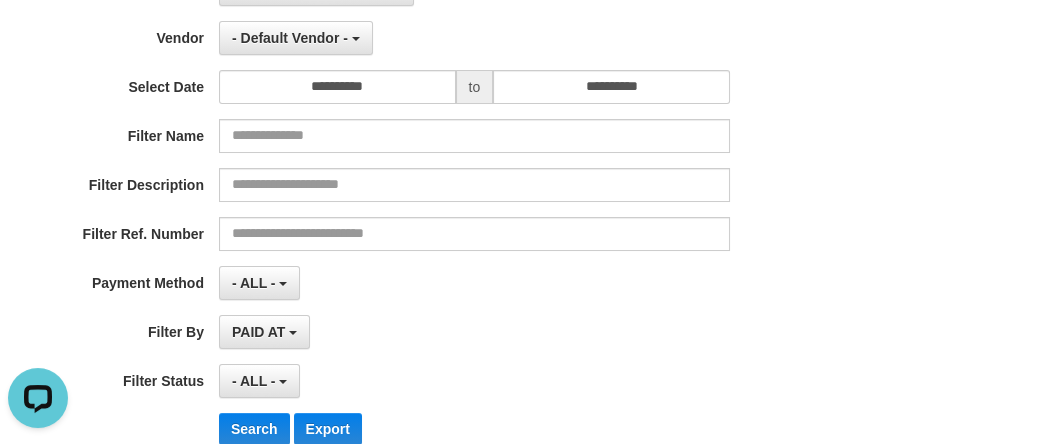 click on "**********" at bounding box center [438, 216] 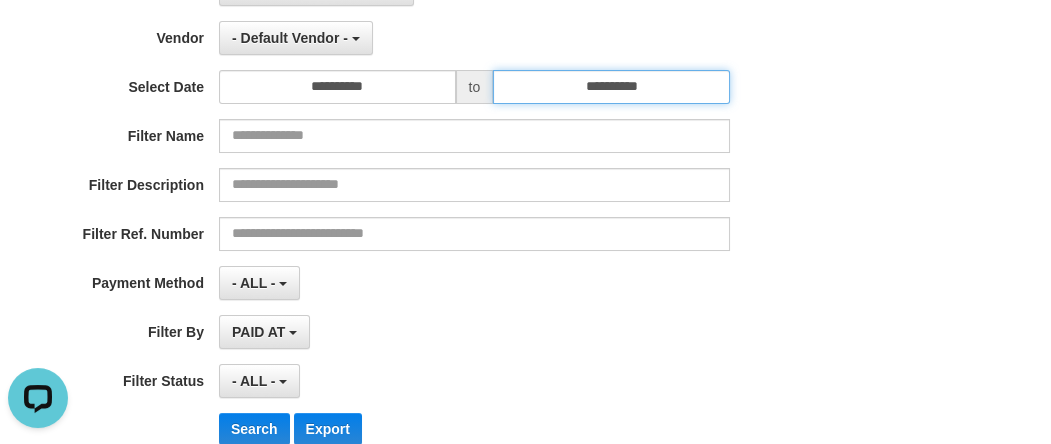 click on "**********" at bounding box center (611, 87) 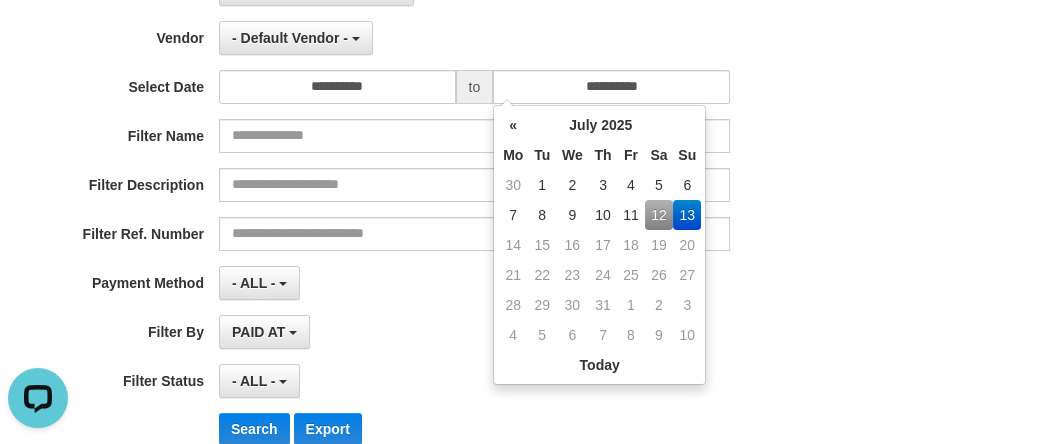 click on "12" at bounding box center [659, 215] 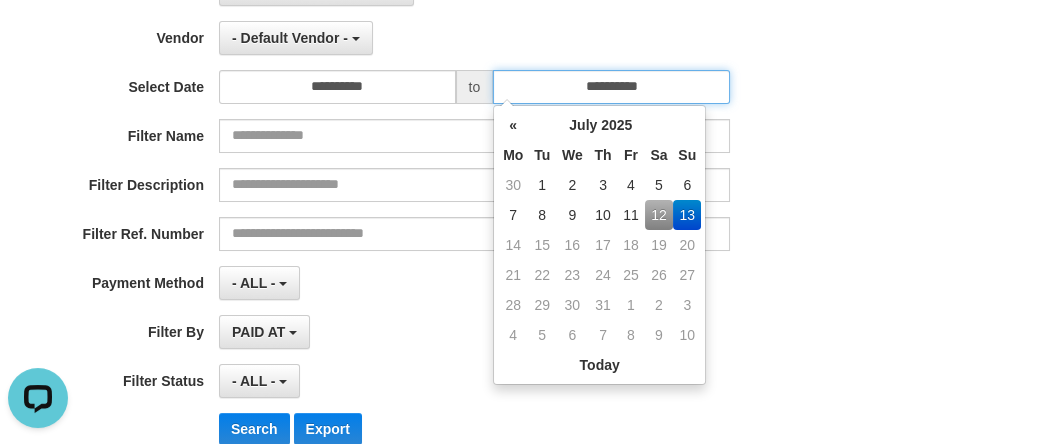 type on "**********" 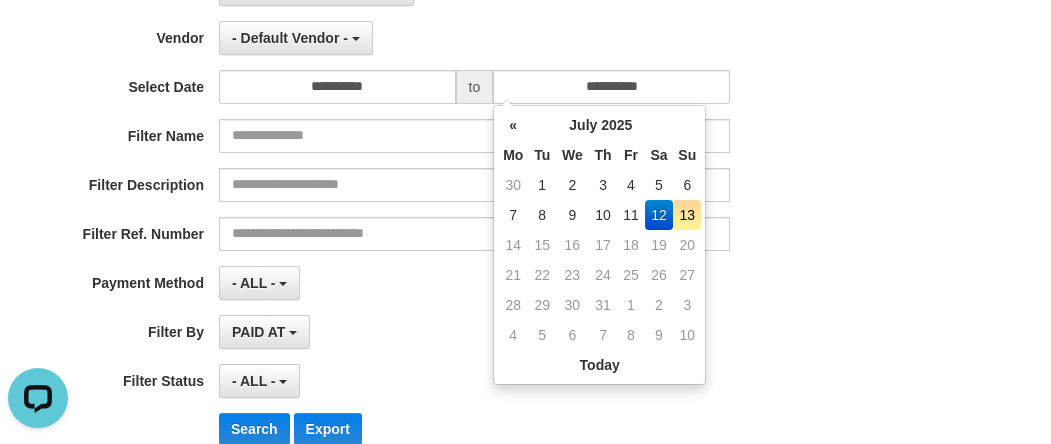 drag, startPoint x: 372, startPoint y: 307, endPoint x: 311, endPoint y: 321, distance: 62.58594 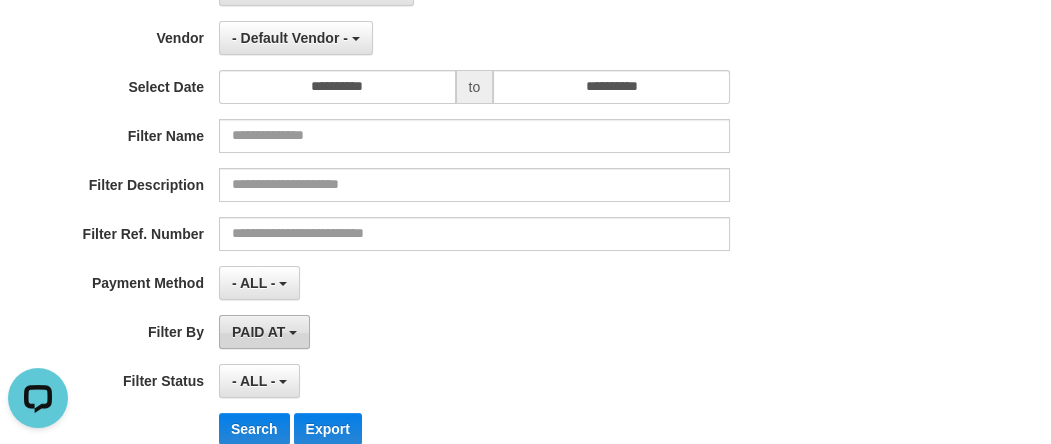 click on "PAID AT" at bounding box center (264, 332) 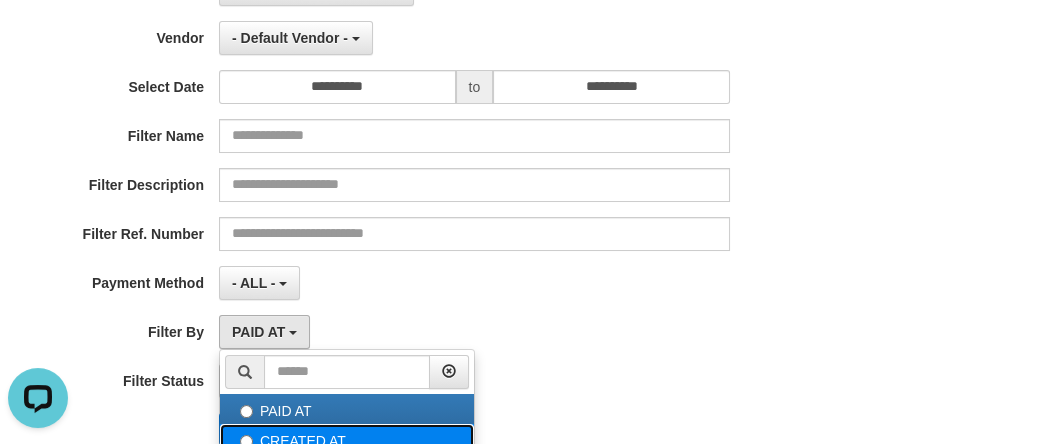 click on "CREATED AT" at bounding box center [347, 439] 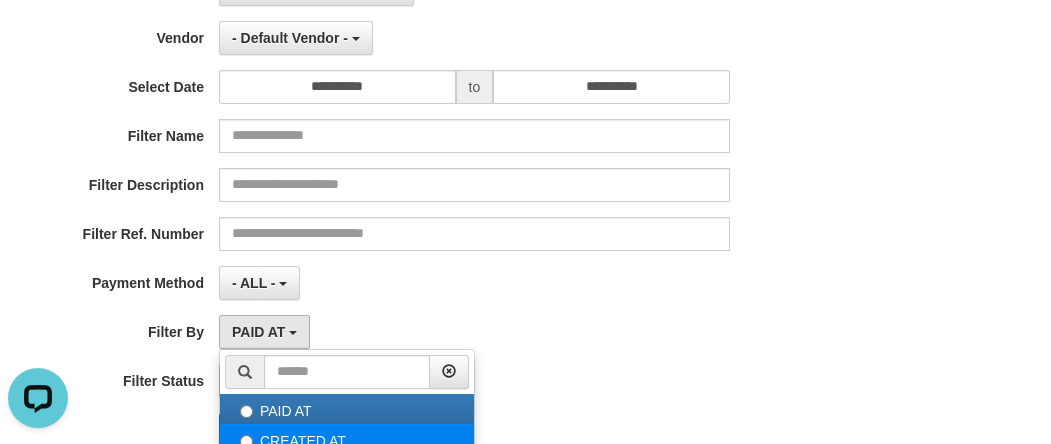 select on "*" 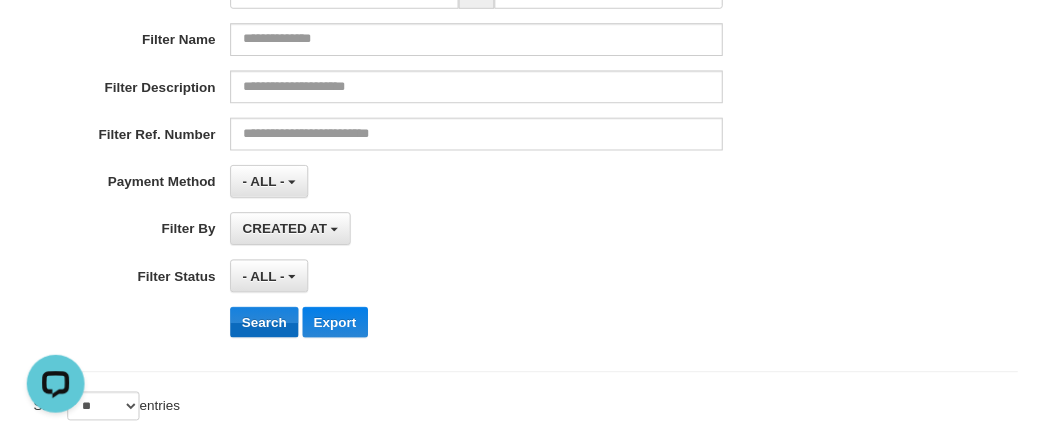 scroll, scrollTop: 365, scrollLeft: 0, axis: vertical 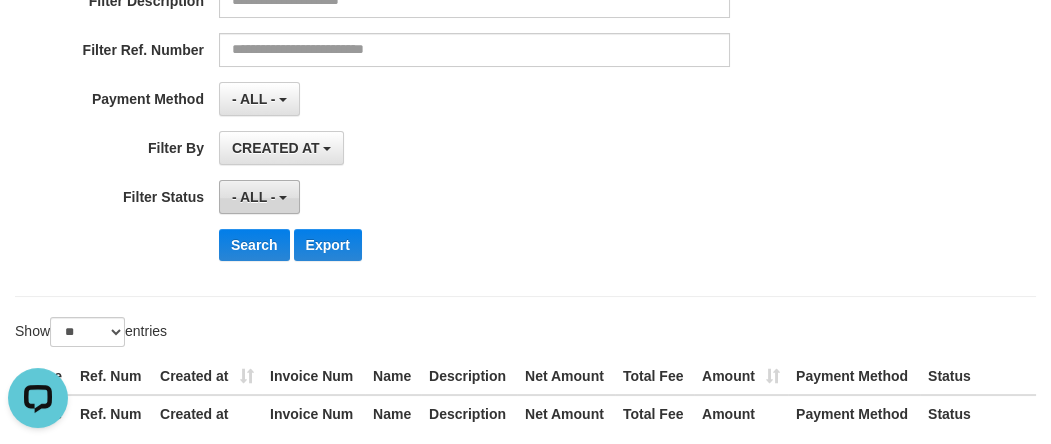 click on "- ALL -" at bounding box center [254, 197] 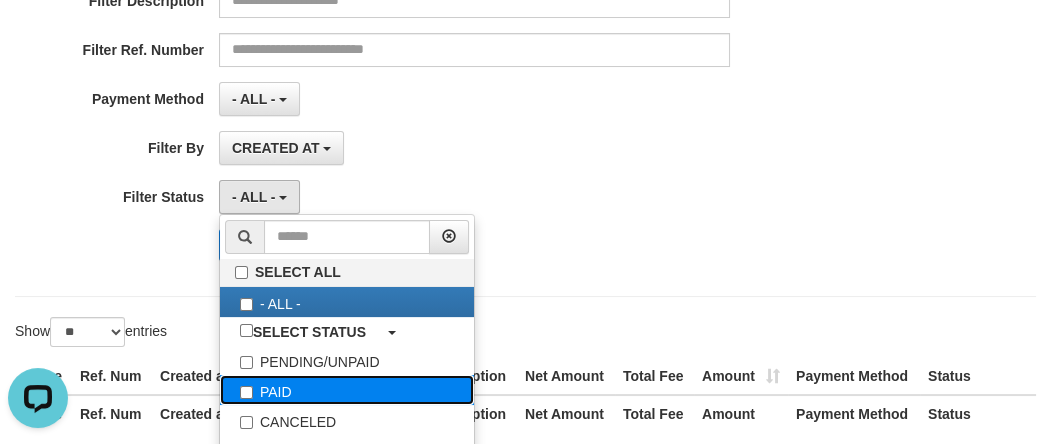 click on "PAID" at bounding box center [347, 390] 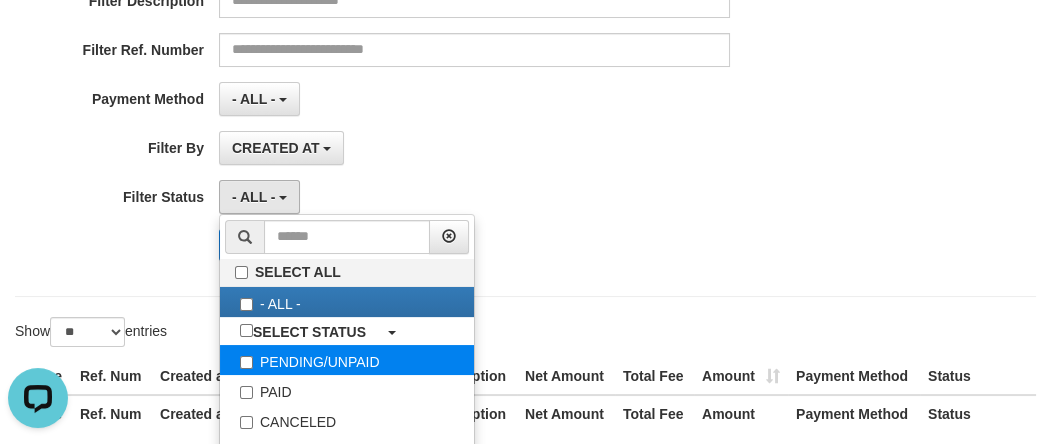 select on "*" 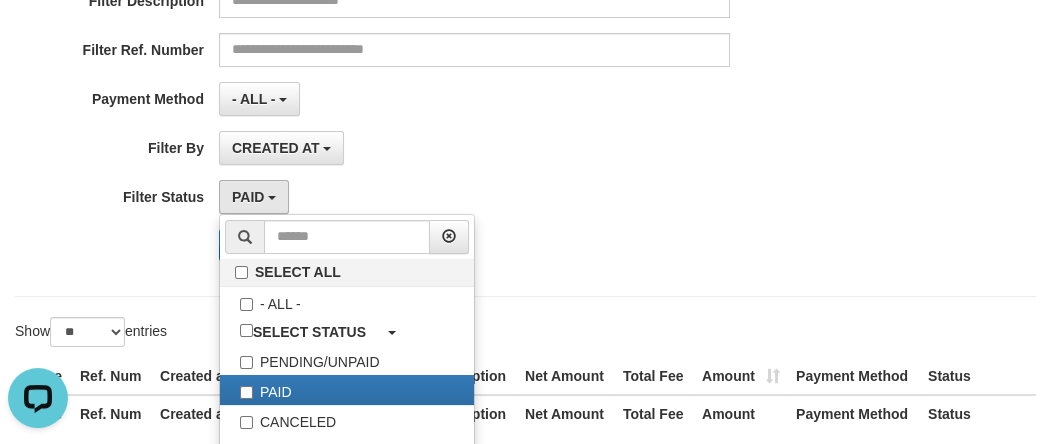 drag, startPoint x: 109, startPoint y: 259, endPoint x: 226, endPoint y: 246, distance: 117.72001 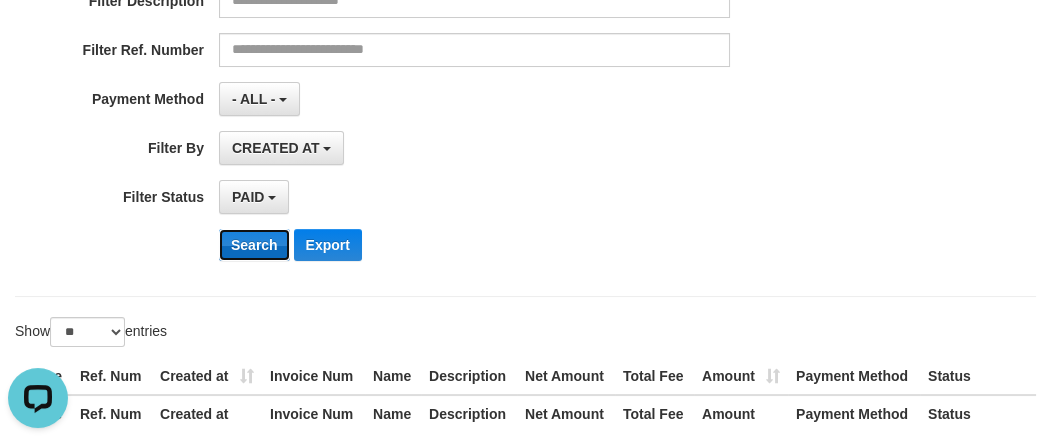 click on "Search" at bounding box center [254, 245] 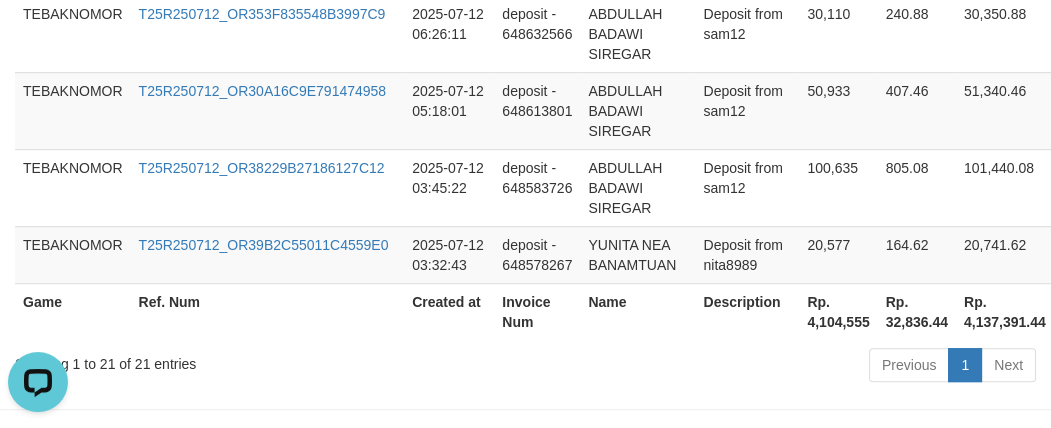 scroll, scrollTop: 1862, scrollLeft: 0, axis: vertical 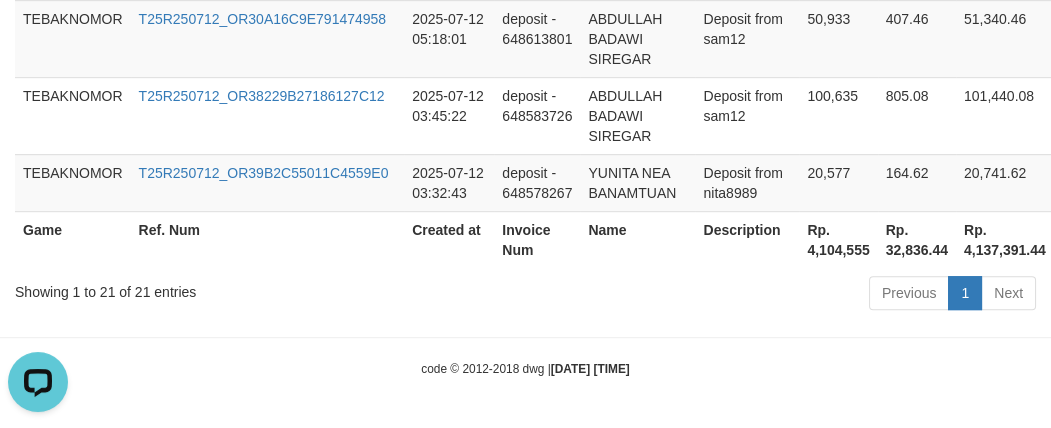 click on "Rp. 4,104,555" at bounding box center (838, 239) 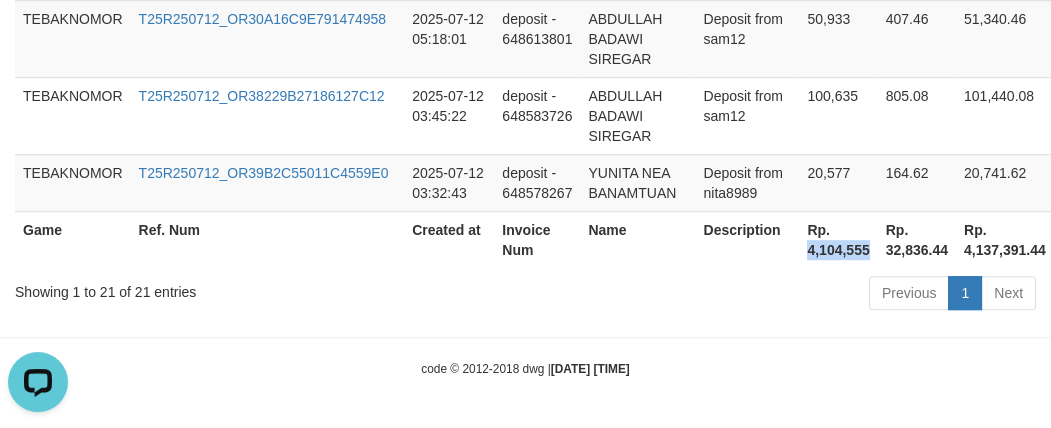 click on "Rp. 4,104,555" at bounding box center (838, 239) 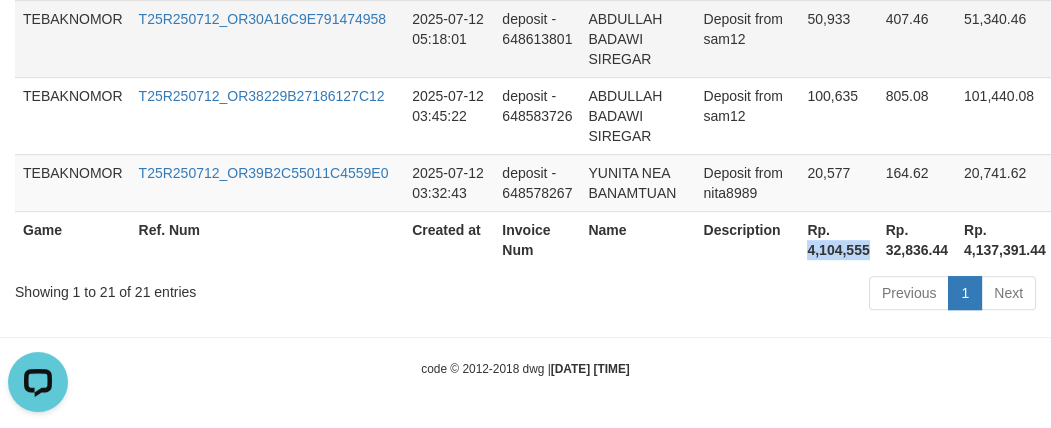 copy on "4,104,555" 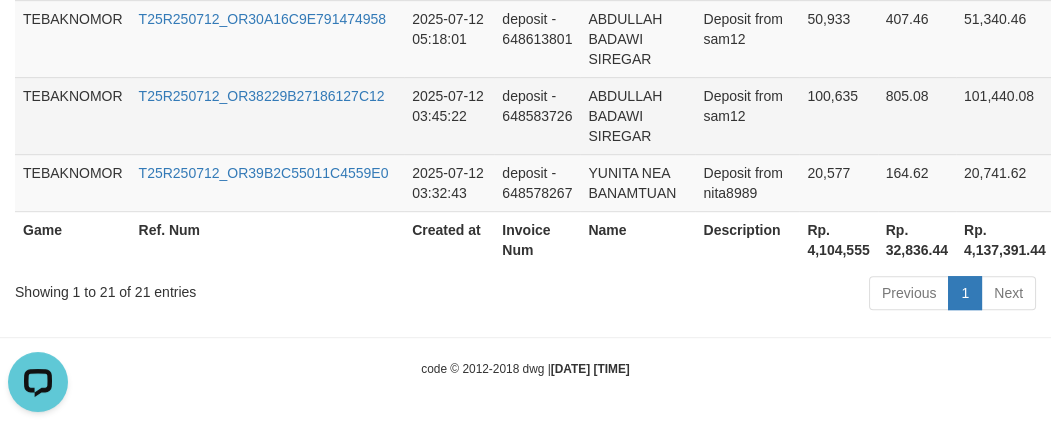 click on "ABDULLAH BADAWI SIREGAR" at bounding box center (637, 115) 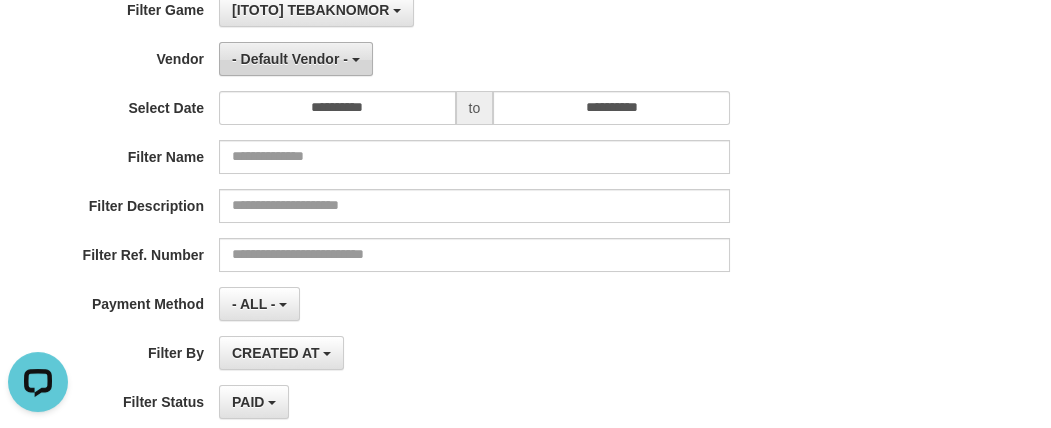 scroll, scrollTop: 0, scrollLeft: 0, axis: both 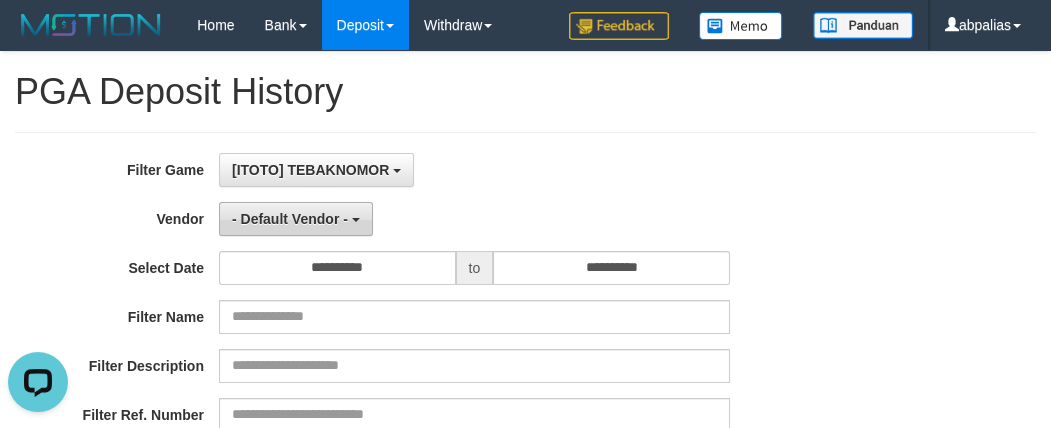 click on "- Default Vendor -" at bounding box center [296, 219] 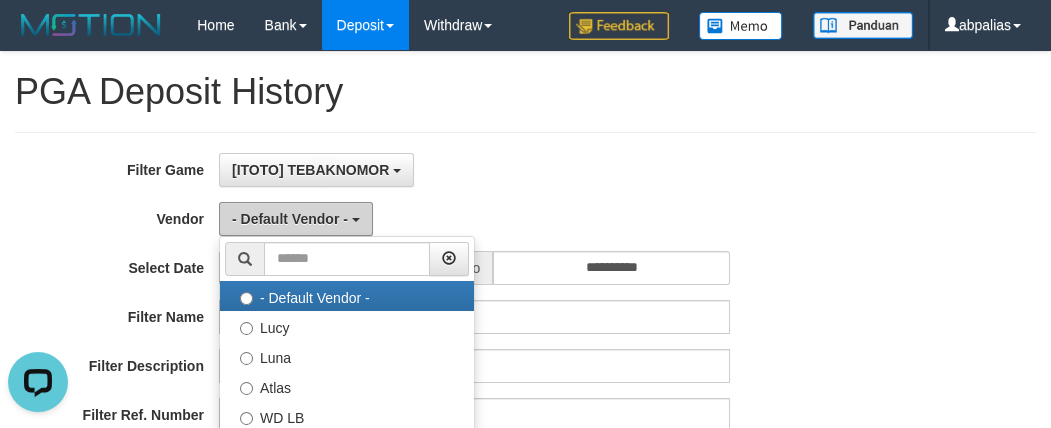 scroll, scrollTop: 181, scrollLeft: 0, axis: vertical 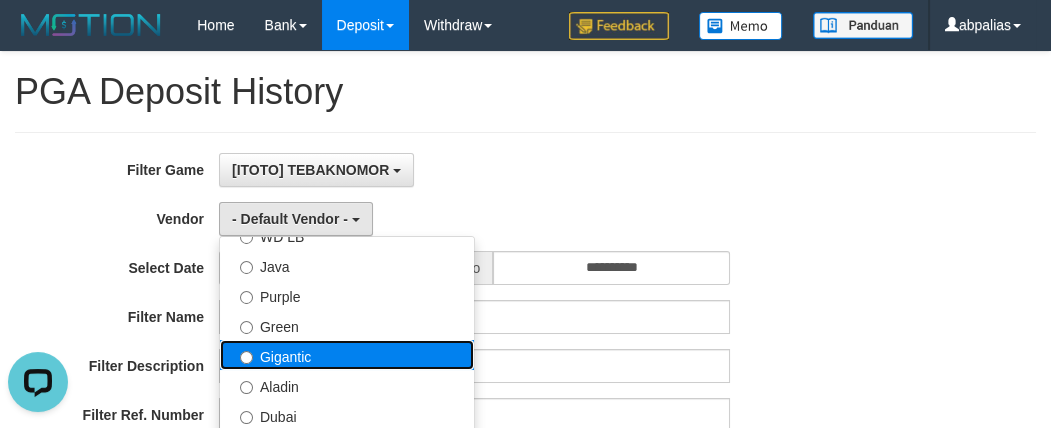 click on "Gigantic" at bounding box center [347, 355] 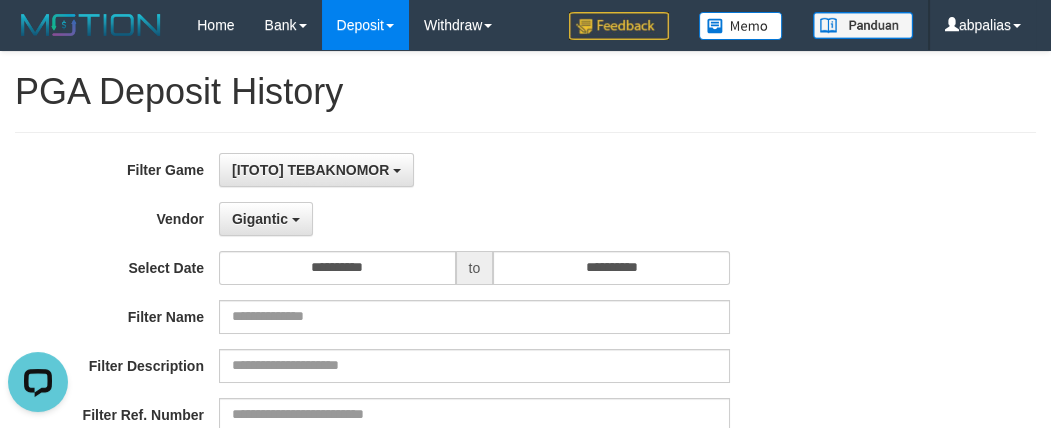 scroll, scrollTop: 272, scrollLeft: 0, axis: vertical 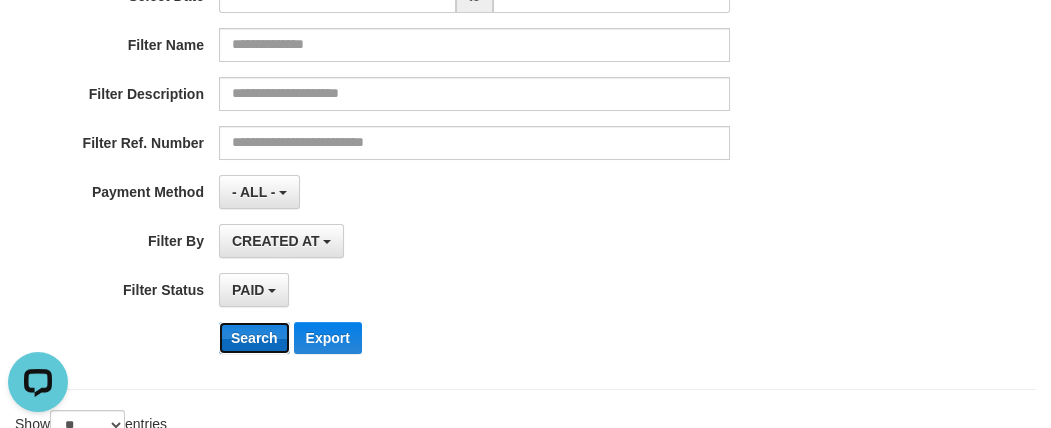 click on "Search" at bounding box center (254, 338) 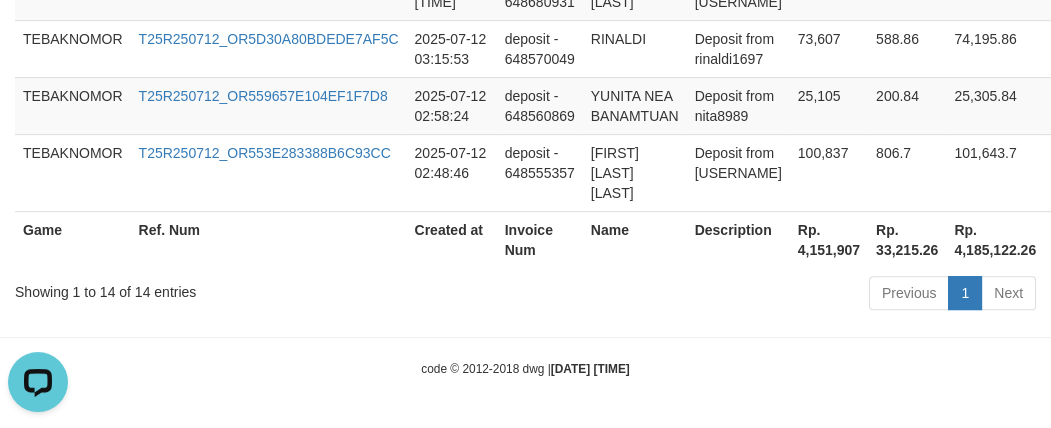 scroll, scrollTop: 1623, scrollLeft: 0, axis: vertical 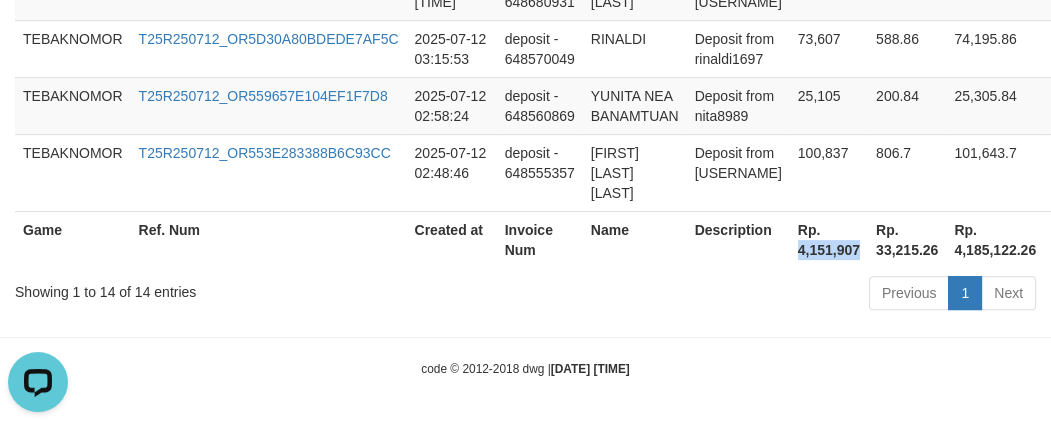 click on "Rp. 4,151,907" at bounding box center (829, 239) 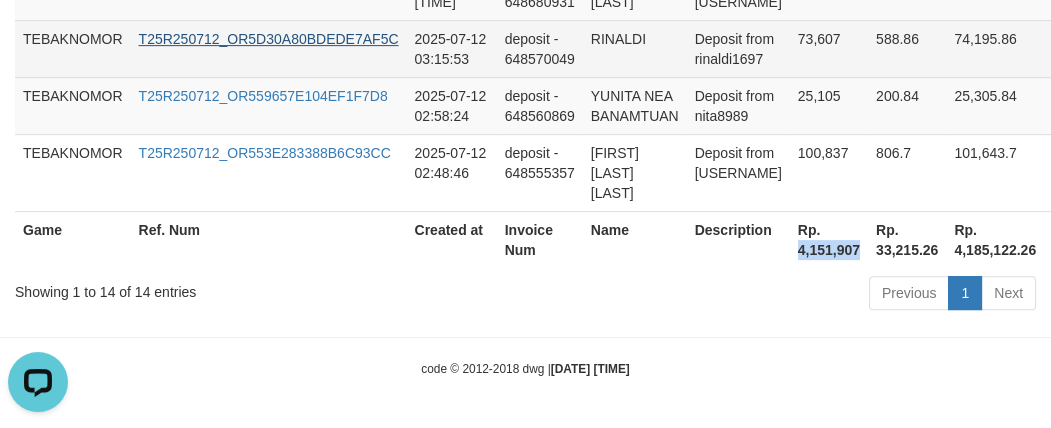 copy on "4,151,907" 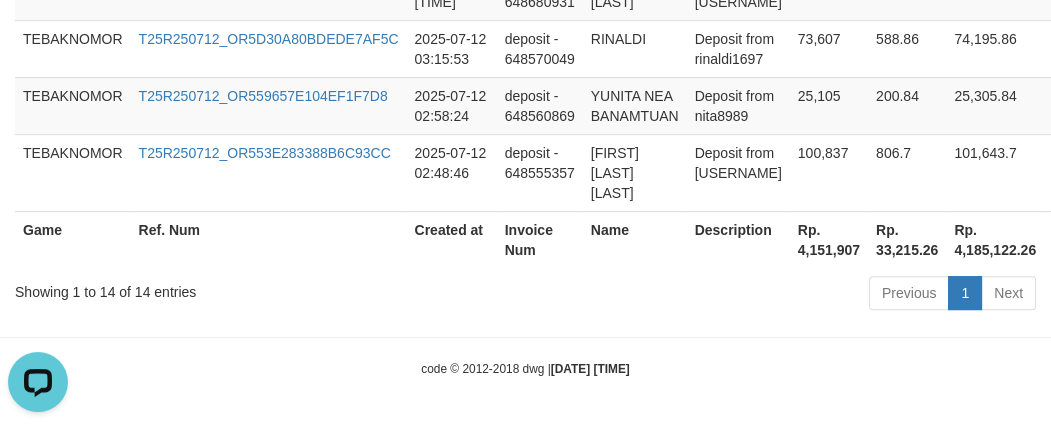 click on "Created at" at bounding box center [452, 239] 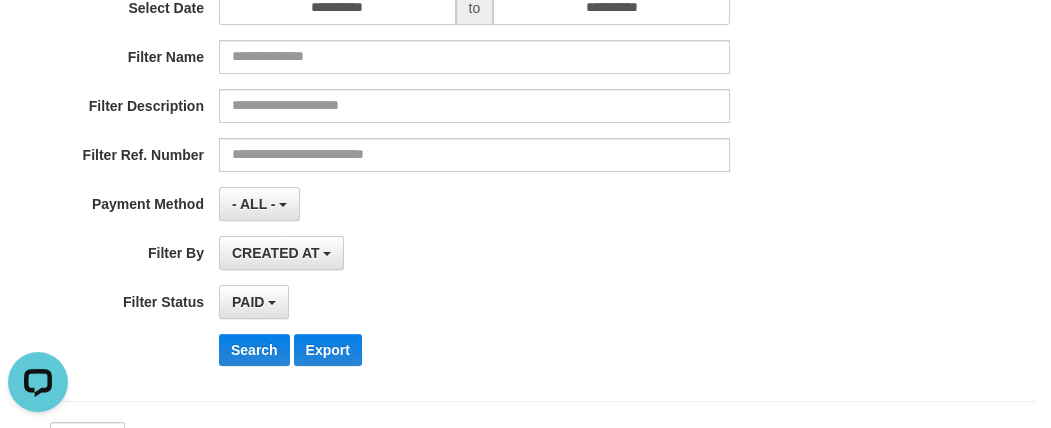 scroll, scrollTop: 0, scrollLeft: 0, axis: both 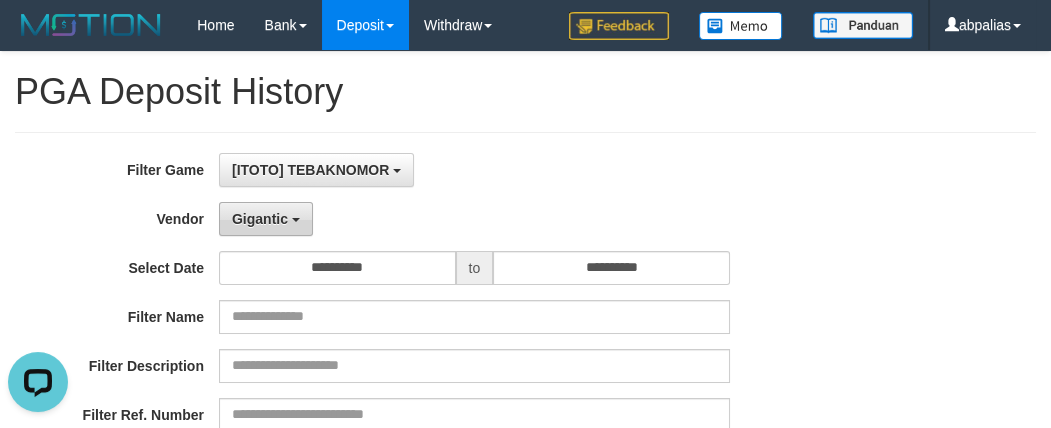 click on "Gigantic" at bounding box center (260, 219) 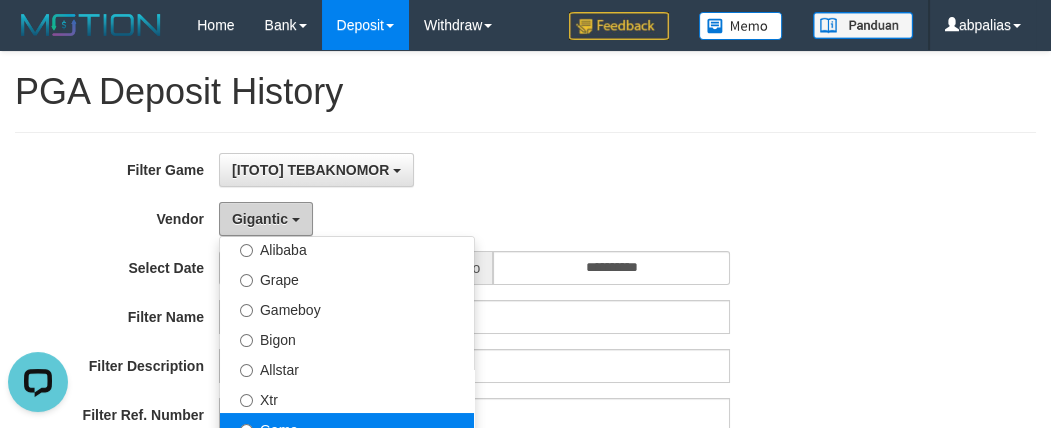 scroll, scrollTop: 454, scrollLeft: 0, axis: vertical 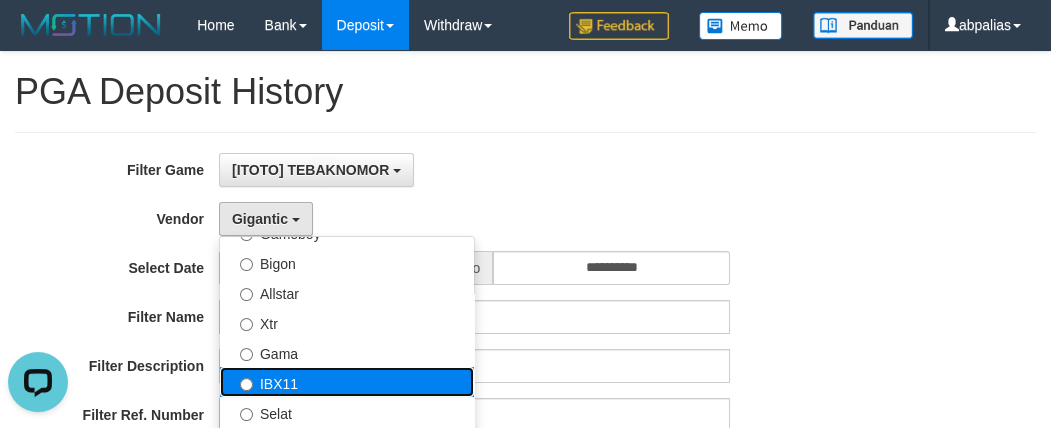 click on "IBX11" at bounding box center [347, 382] 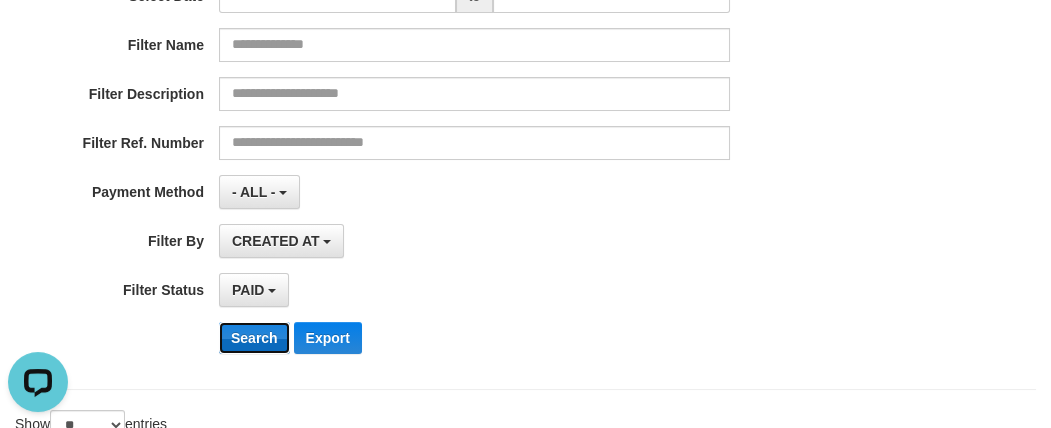 click on "Search" at bounding box center [254, 338] 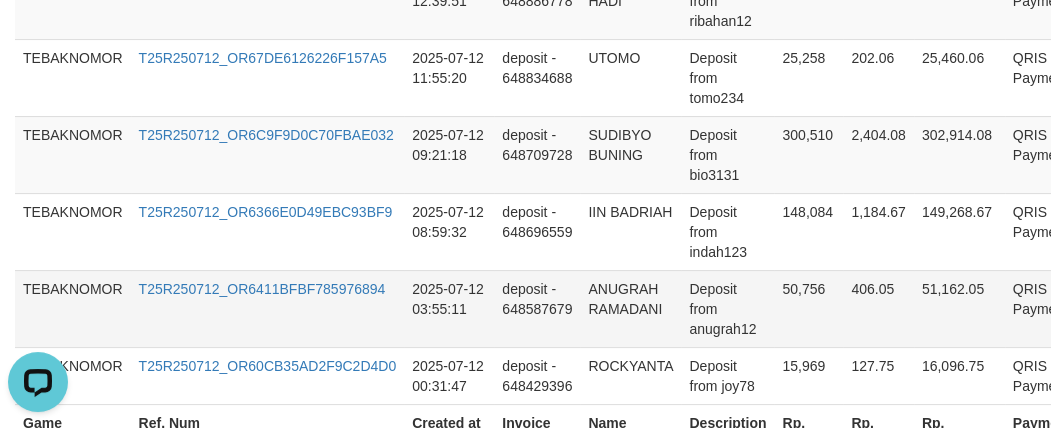 scroll, scrollTop: 1009, scrollLeft: 0, axis: vertical 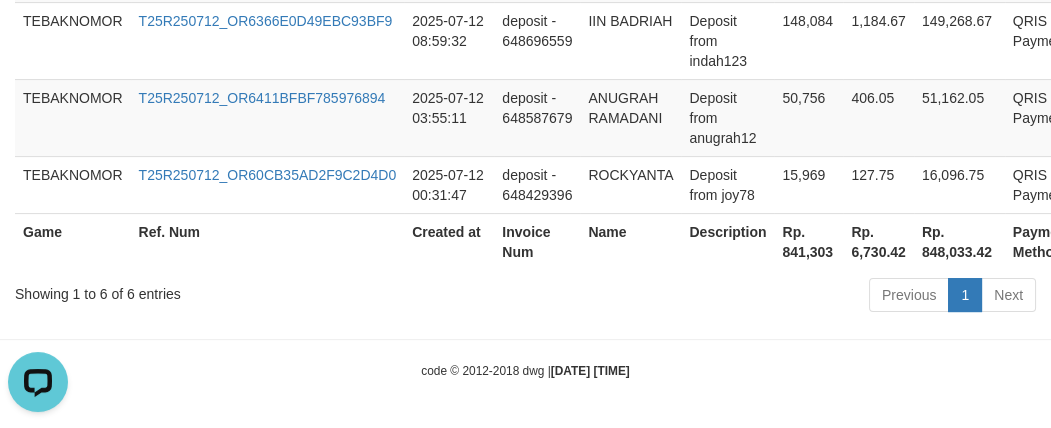 click on "Rp. 841,303" at bounding box center [808, 241] 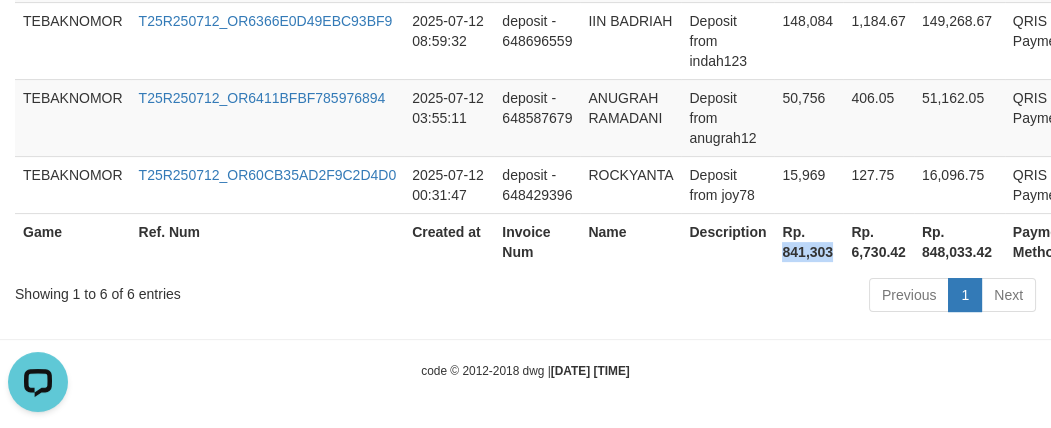 click on "Rp. 841,303" at bounding box center [808, 241] 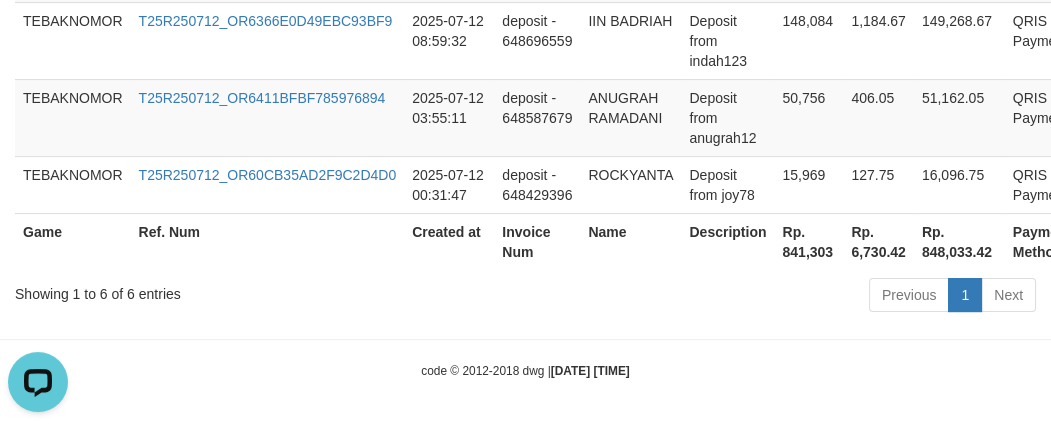 click on "Name" at bounding box center (630, 241) 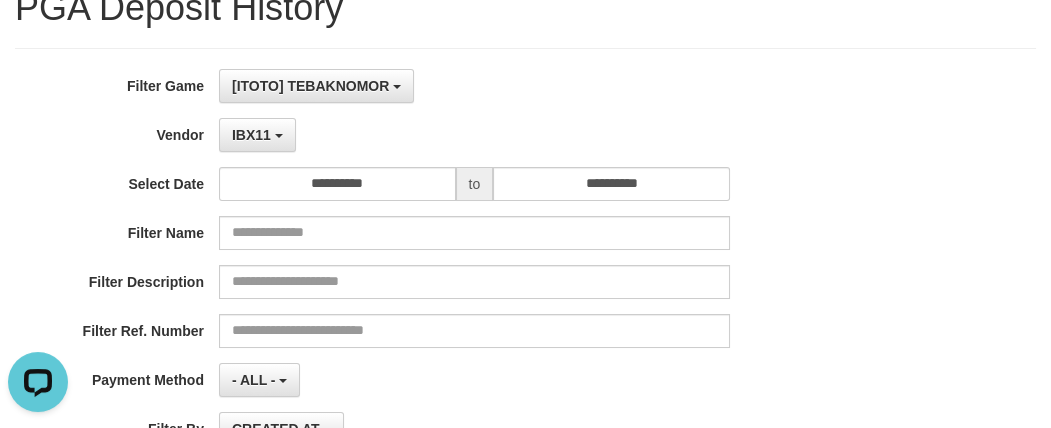 scroll, scrollTop: 0, scrollLeft: 0, axis: both 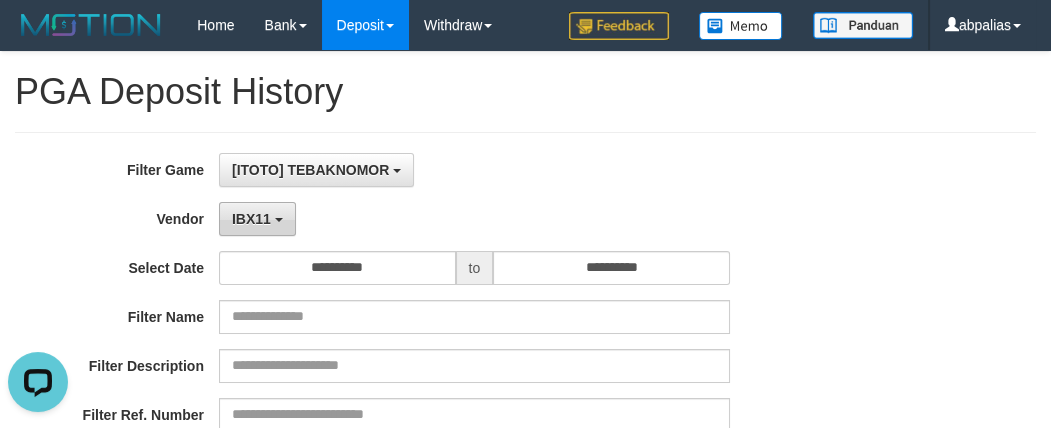 click on "IBX11" at bounding box center [251, 219] 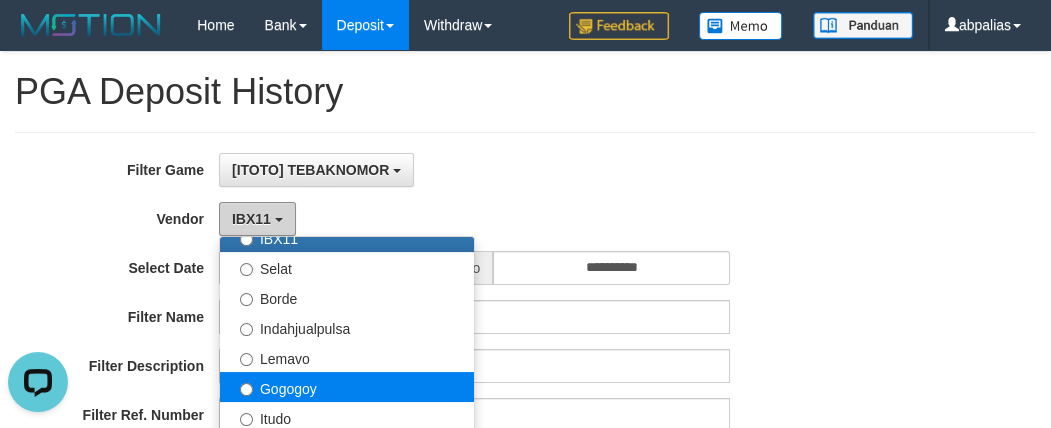 scroll, scrollTop: 685, scrollLeft: 0, axis: vertical 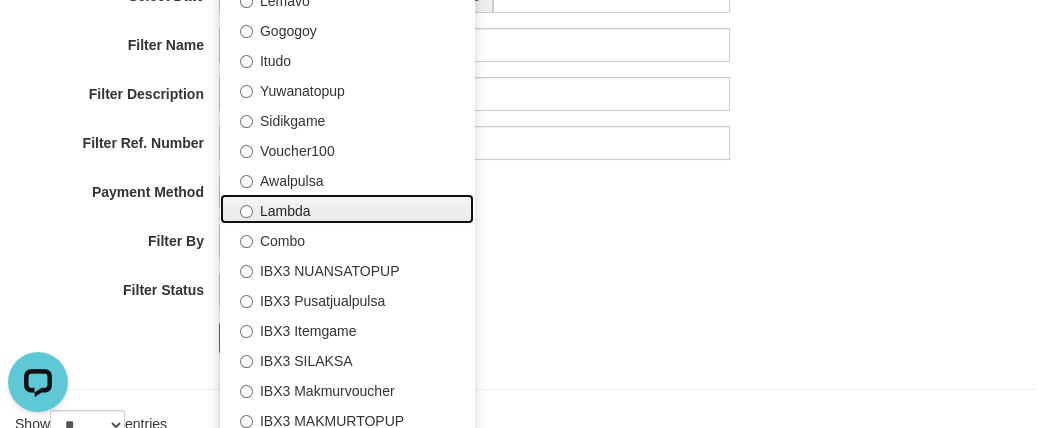 click on "Lambda" at bounding box center [347, 209] 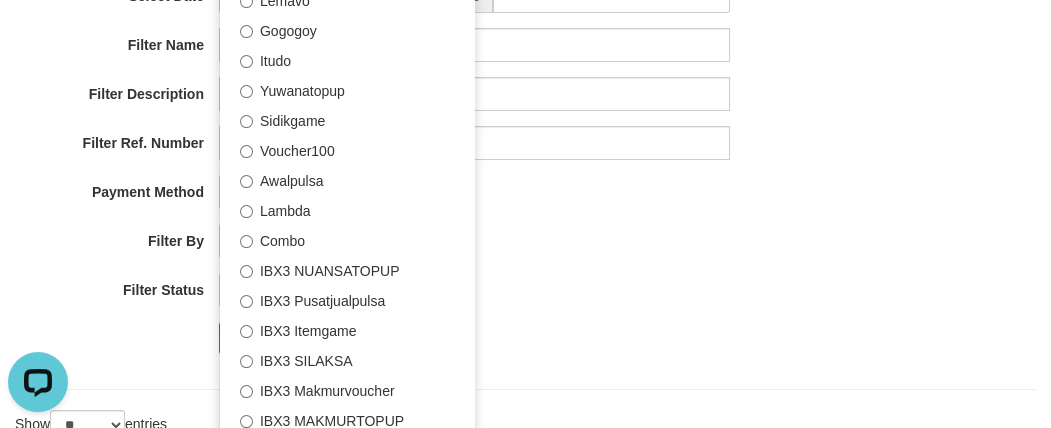 select on "**********" 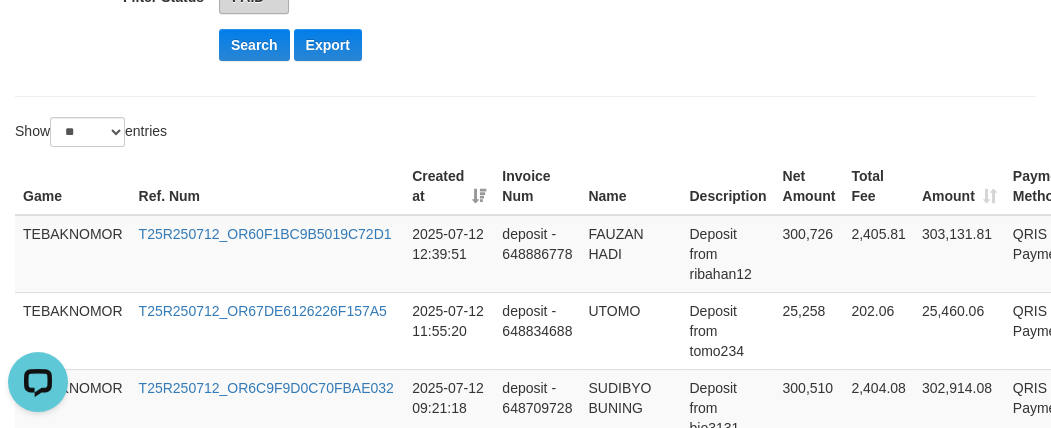 scroll, scrollTop: 454, scrollLeft: 0, axis: vertical 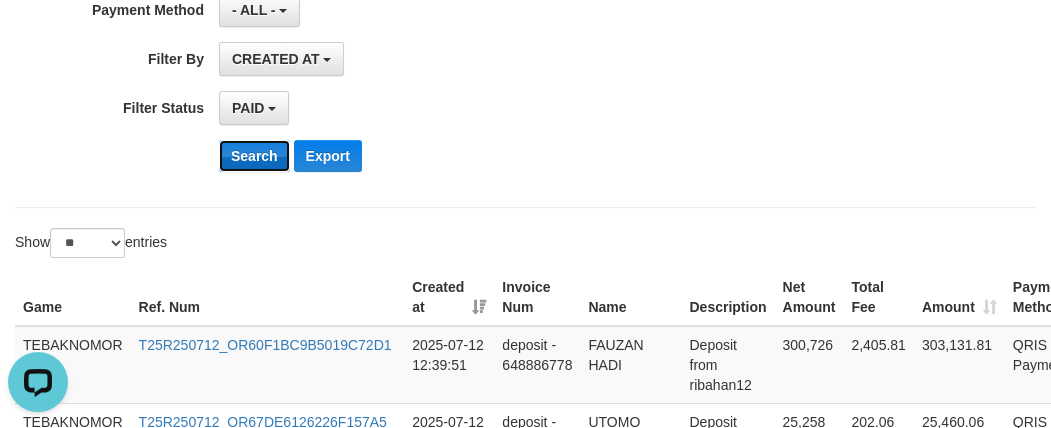click on "Search" at bounding box center [254, 156] 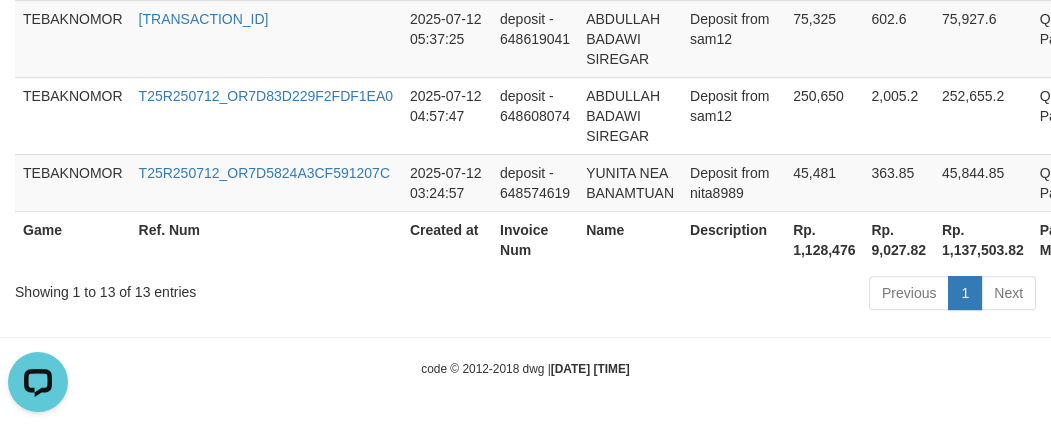 scroll, scrollTop: 1547, scrollLeft: 0, axis: vertical 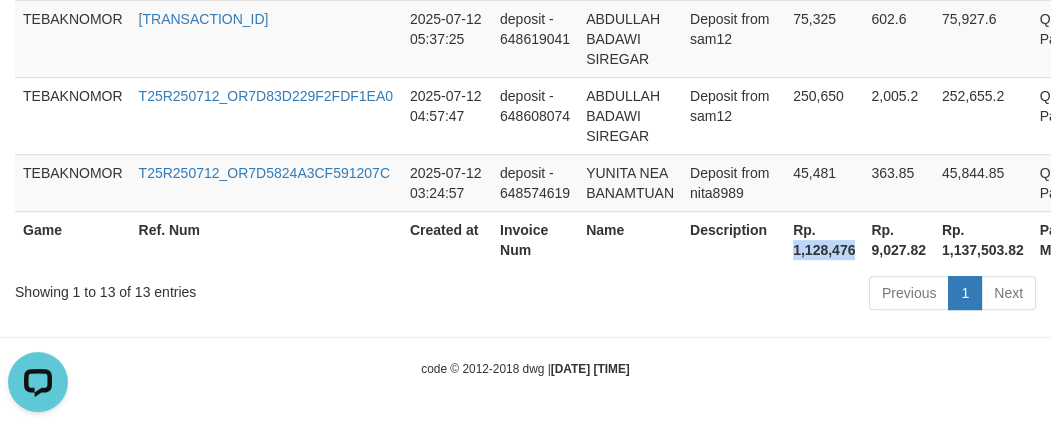 click on "Rp. 1,128,476" at bounding box center [824, 239] 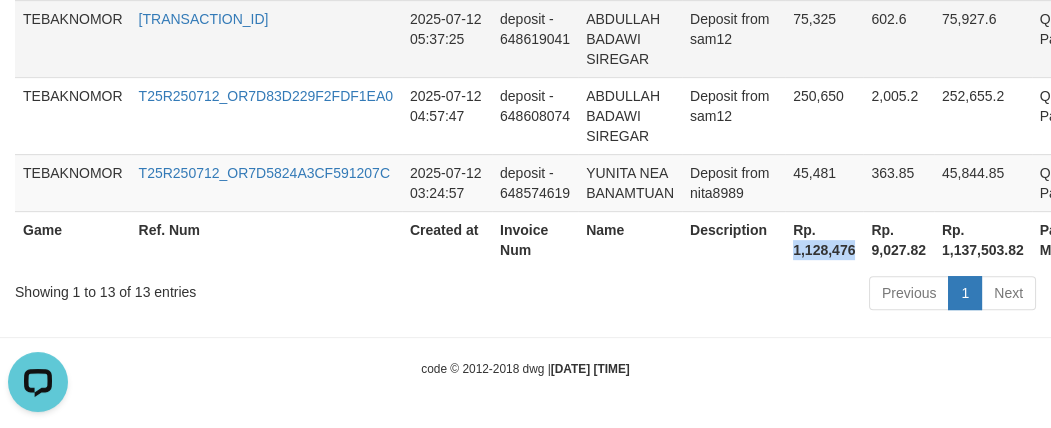 copy on "1,128,476" 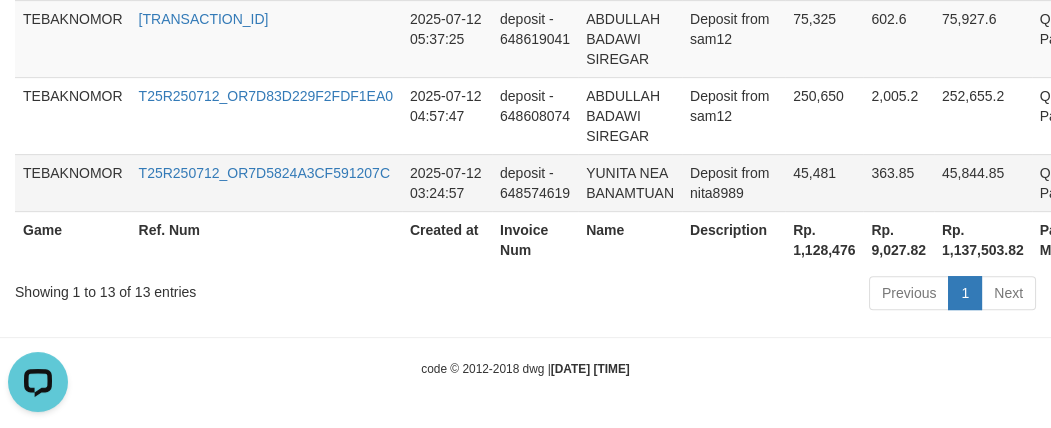 drag, startPoint x: 836, startPoint y: 179, endPoint x: 652, endPoint y: 184, distance: 184.06792 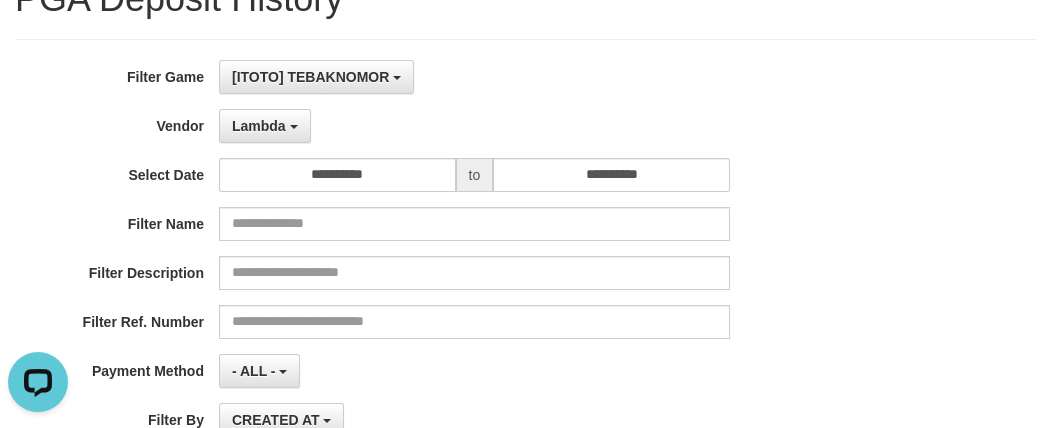 scroll, scrollTop: 0, scrollLeft: 0, axis: both 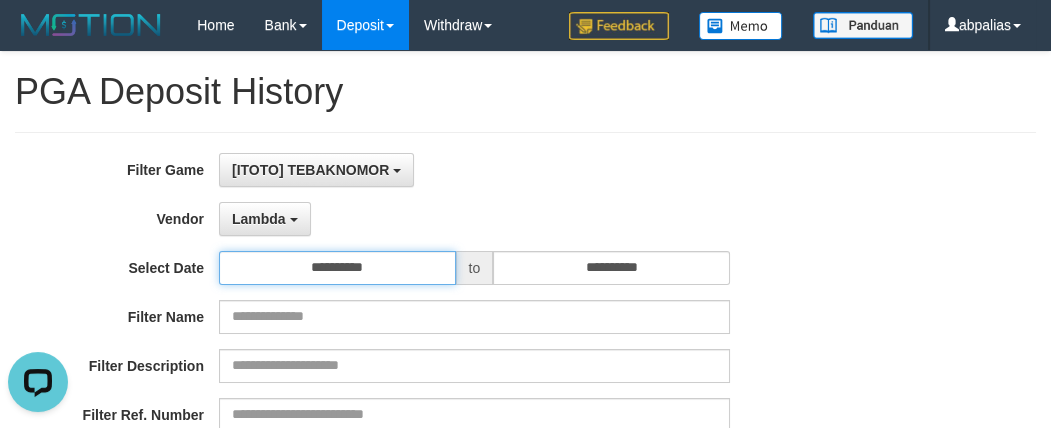 drag, startPoint x: 428, startPoint y: 282, endPoint x: 421, endPoint y: 273, distance: 11.401754 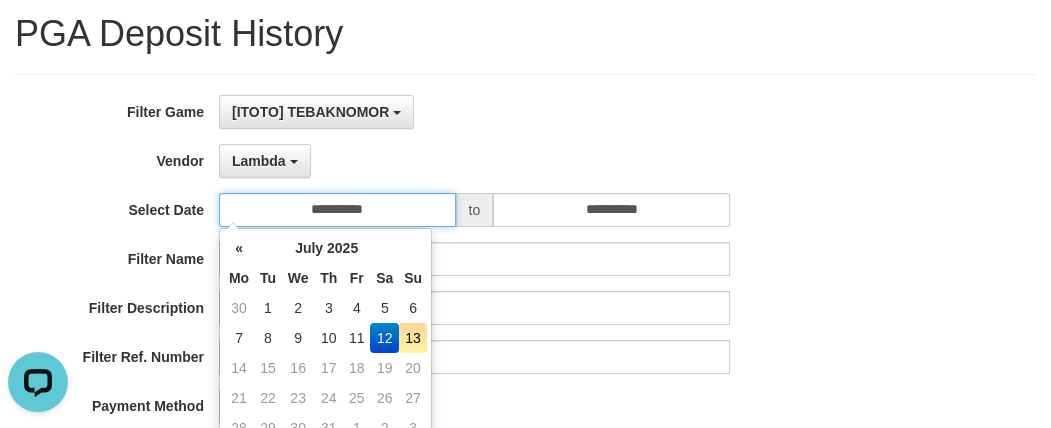 scroll, scrollTop: 90, scrollLeft: 0, axis: vertical 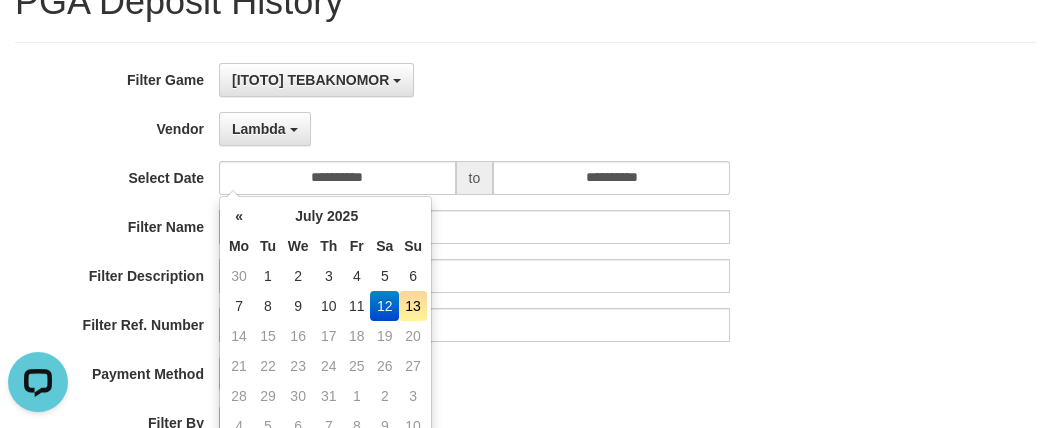 click on "13" at bounding box center (413, 306) 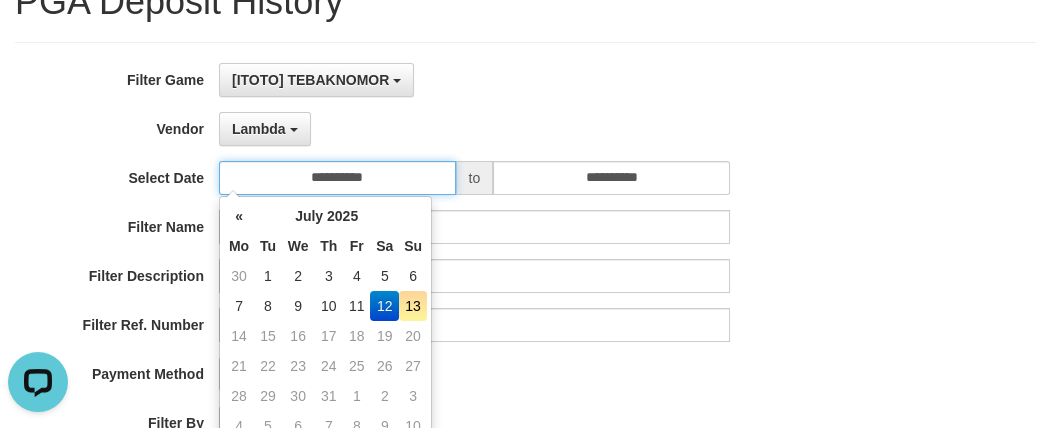 type on "**********" 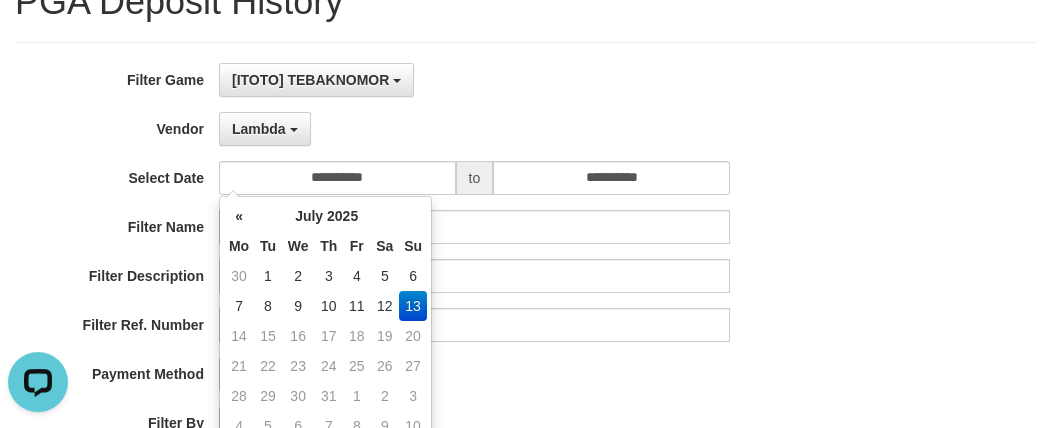 click on "**********" at bounding box center (438, 307) 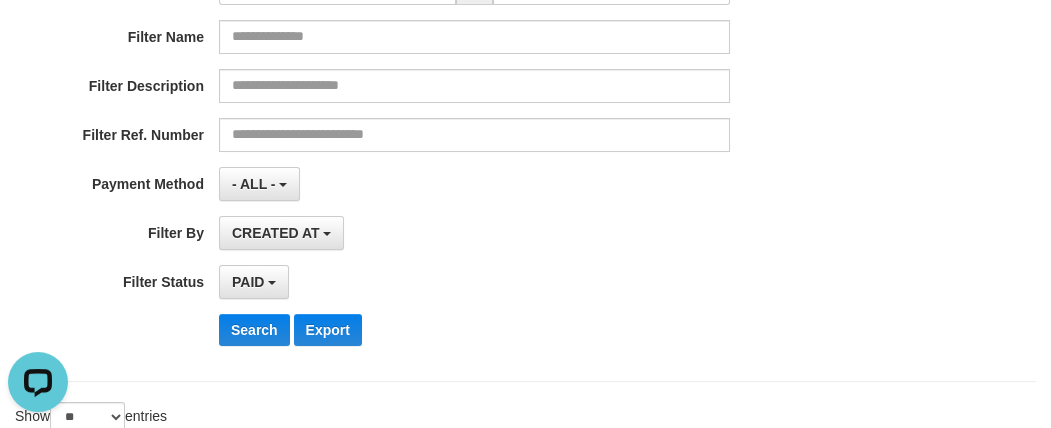 scroll, scrollTop: 363, scrollLeft: 0, axis: vertical 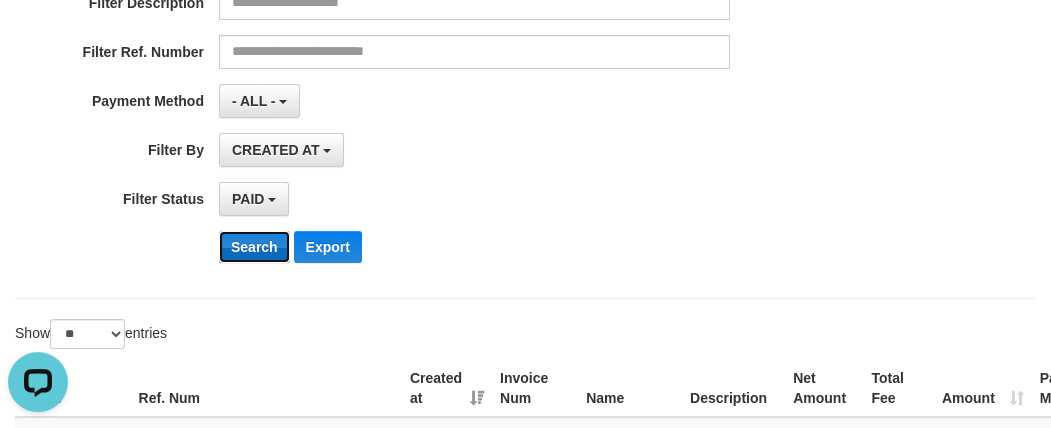 click on "Search" at bounding box center (254, 247) 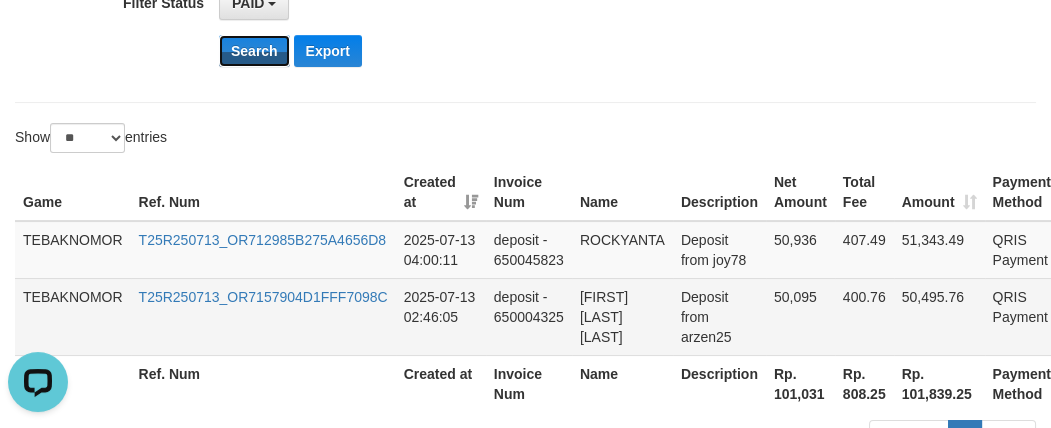 scroll, scrollTop: 700, scrollLeft: 0, axis: vertical 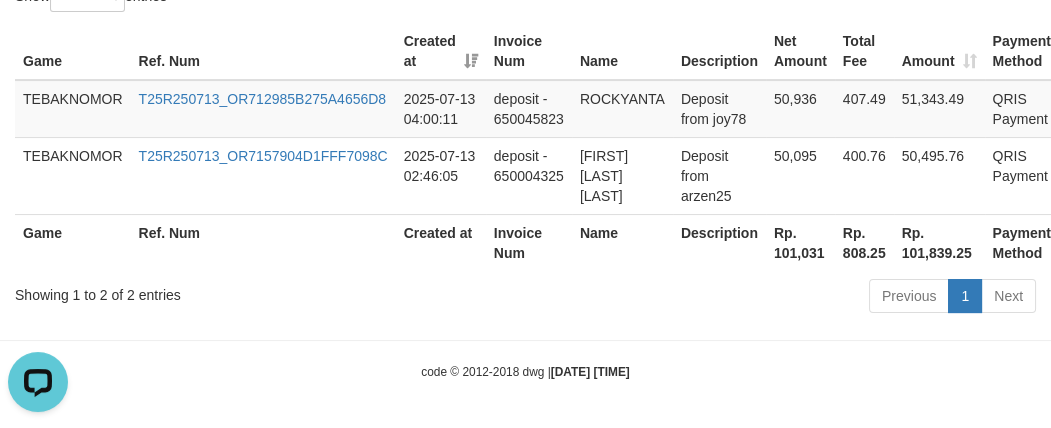 click on "Rp. 101,031" at bounding box center [800, 242] 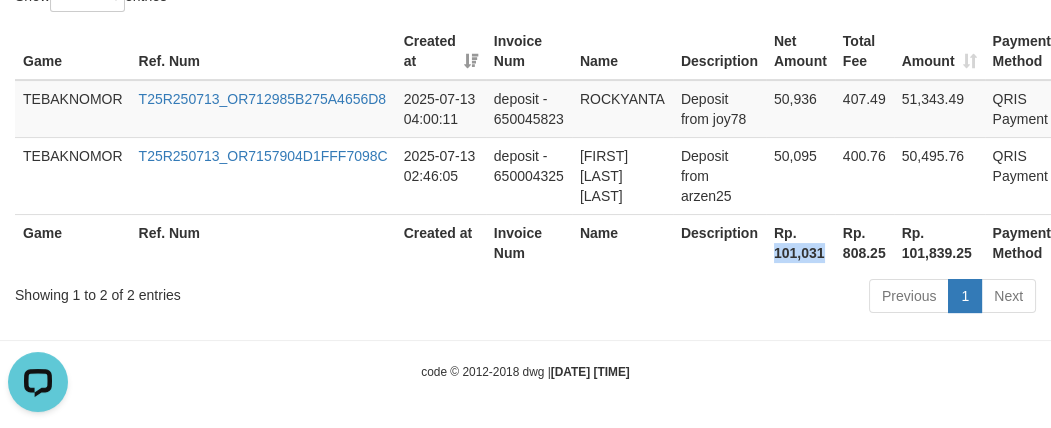 click on "Rp. 101,031" at bounding box center (800, 242) 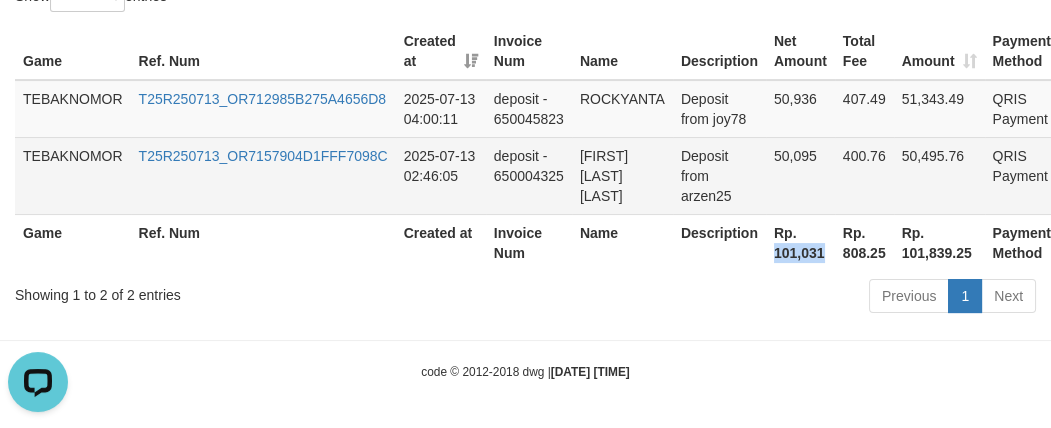 copy on "101,031" 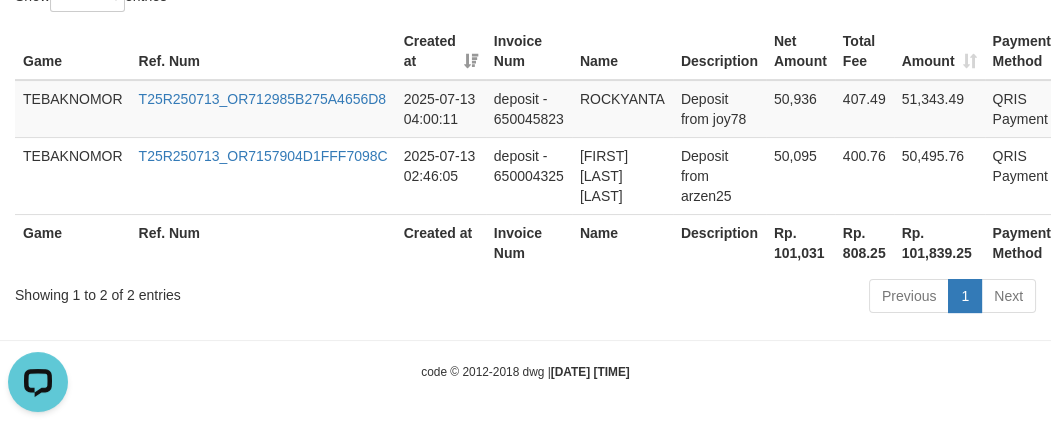 click on "Previous 1 Next" at bounding box center (744, 298) 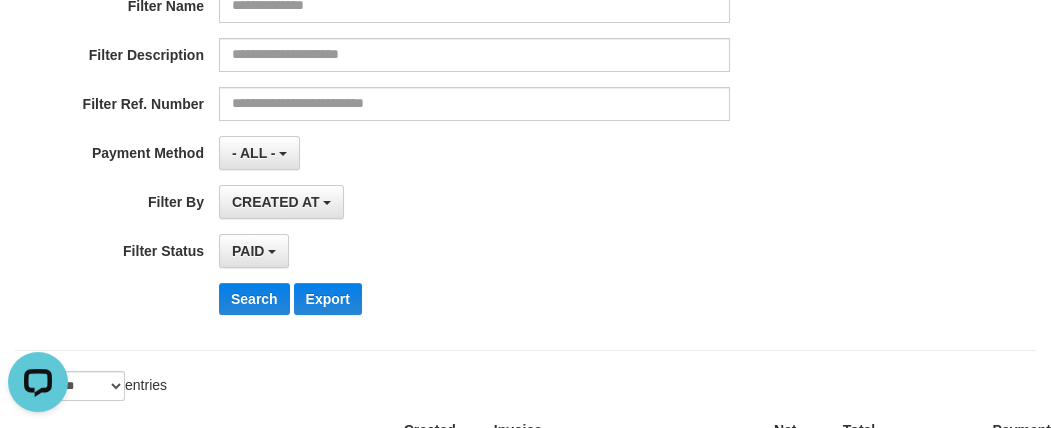 scroll, scrollTop: 64, scrollLeft: 0, axis: vertical 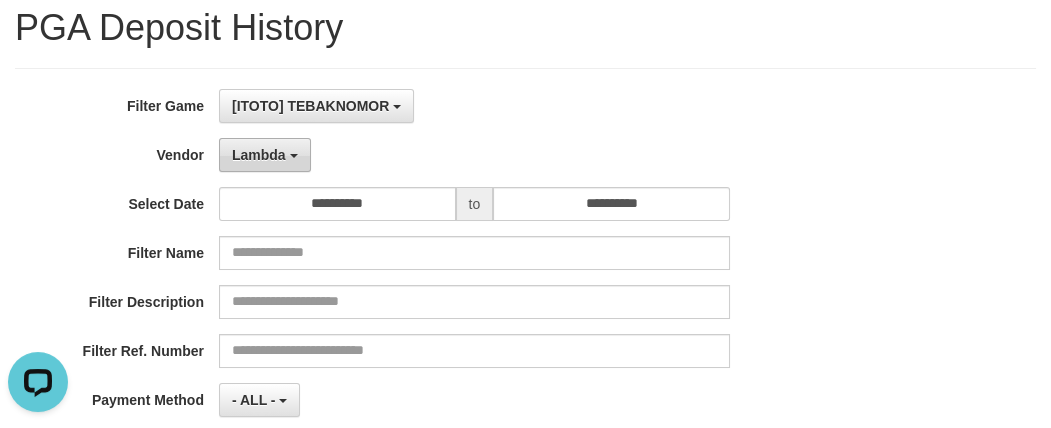 click on "Lambda" at bounding box center (259, 155) 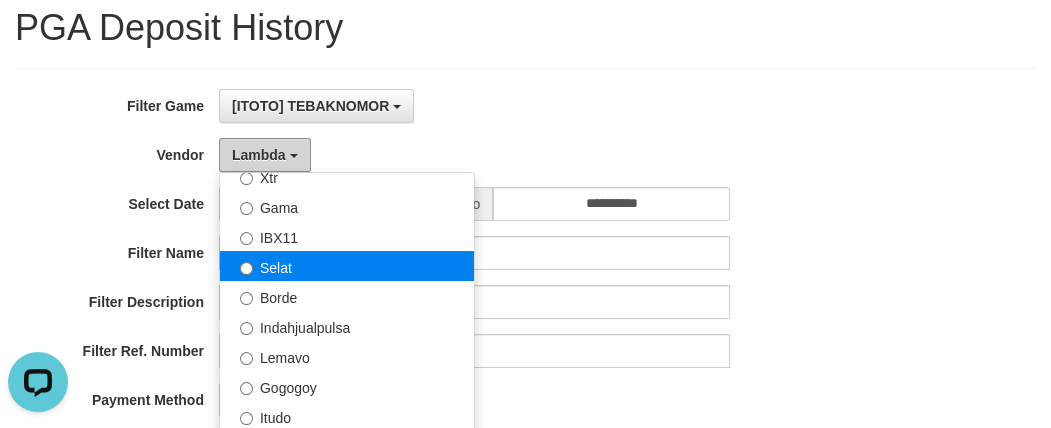 scroll, scrollTop: 503, scrollLeft: 0, axis: vertical 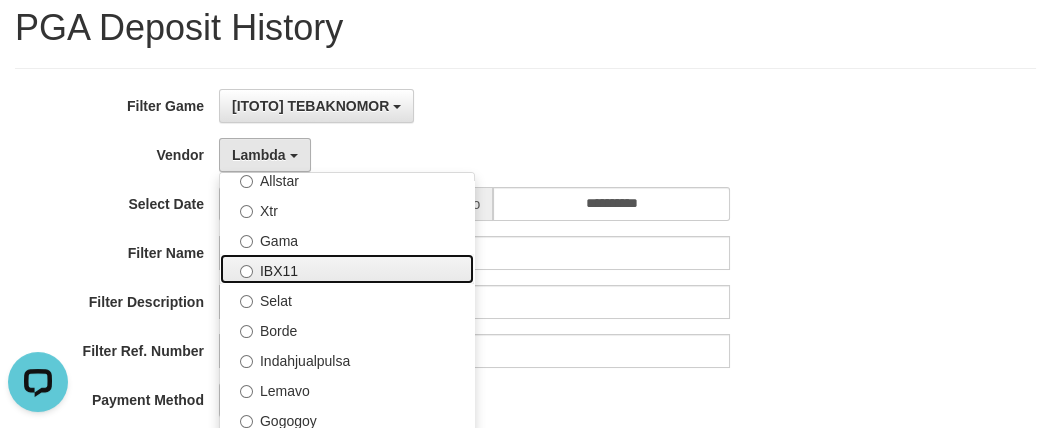 click on "IBX11" at bounding box center [347, 269] 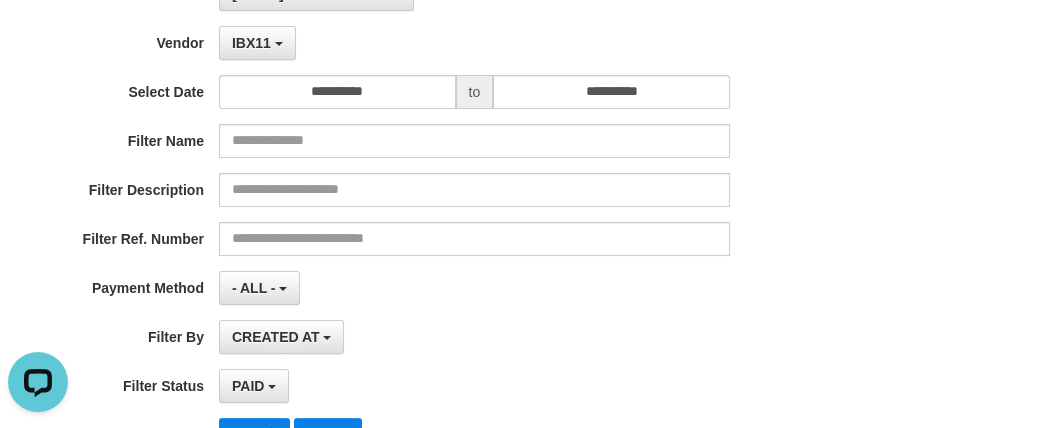 scroll, scrollTop: 246, scrollLeft: 0, axis: vertical 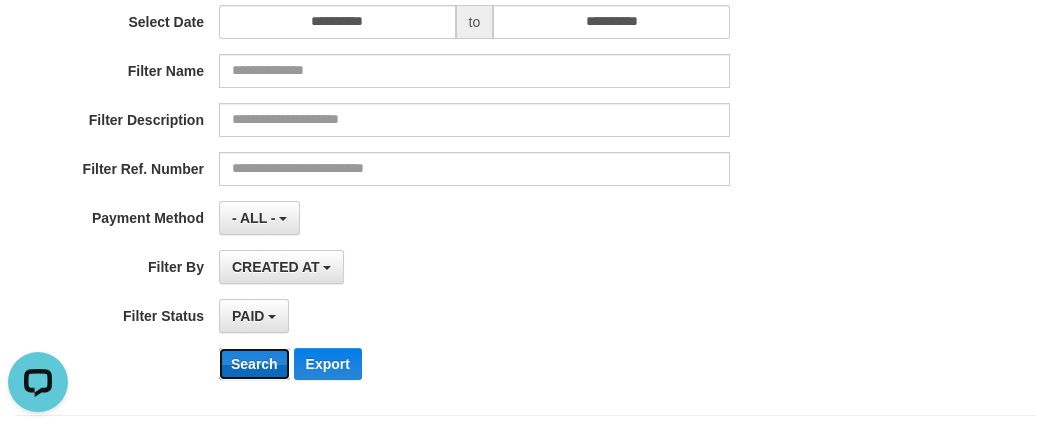 drag, startPoint x: 244, startPoint y: 361, endPoint x: 257, endPoint y: 350, distance: 17.029387 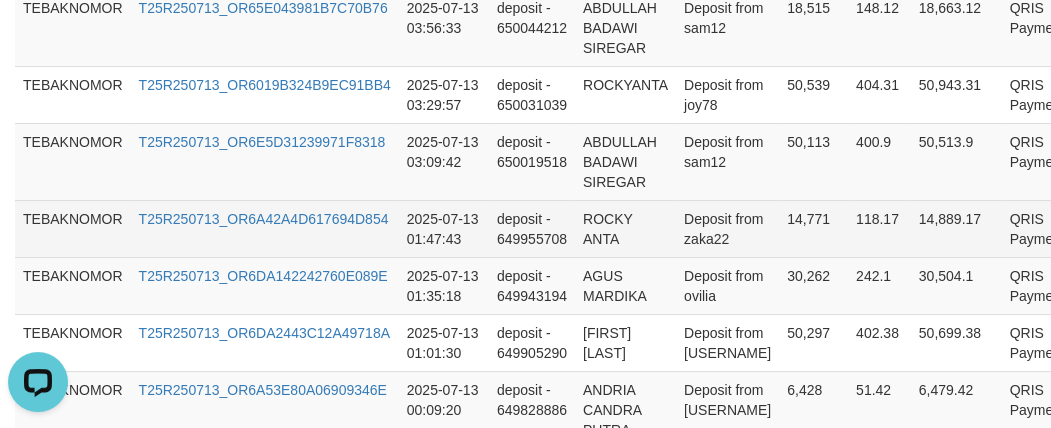 scroll, scrollTop: 1065, scrollLeft: 0, axis: vertical 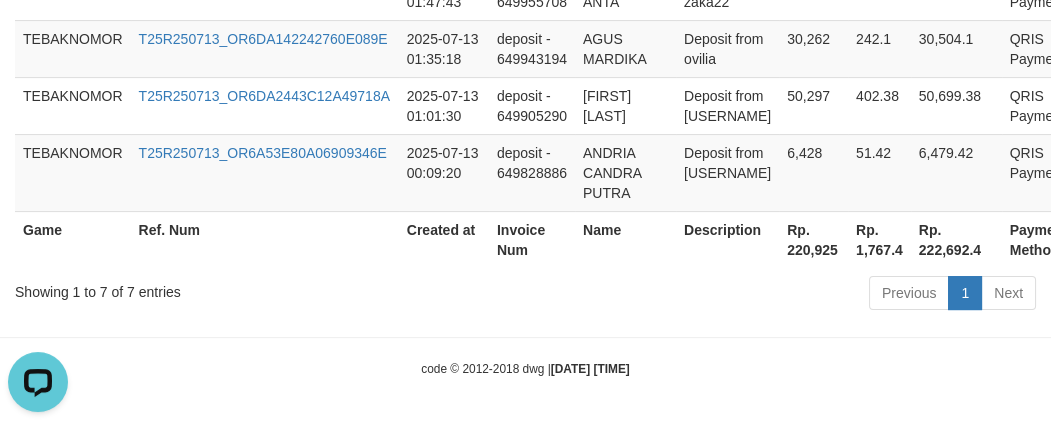 click on "Rp. 220,925" at bounding box center (813, 239) 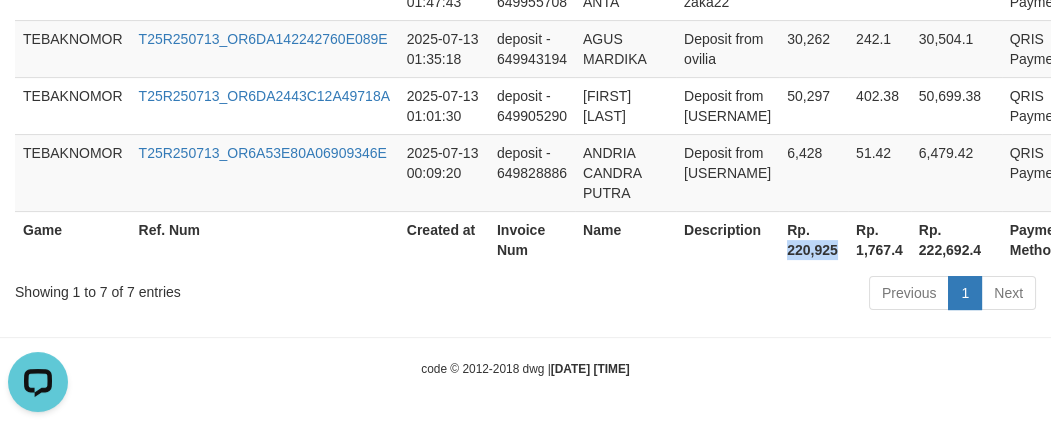 click on "Rp. 220,925" at bounding box center (813, 239) 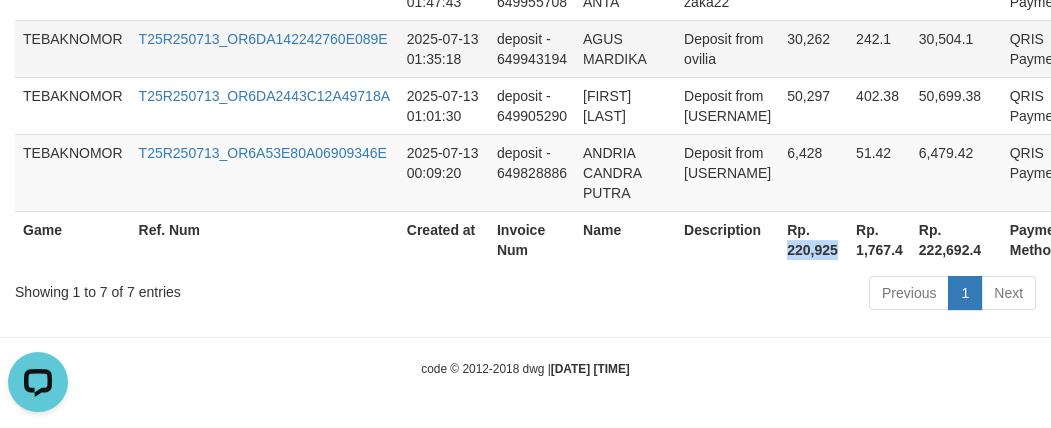 copy on "220,925" 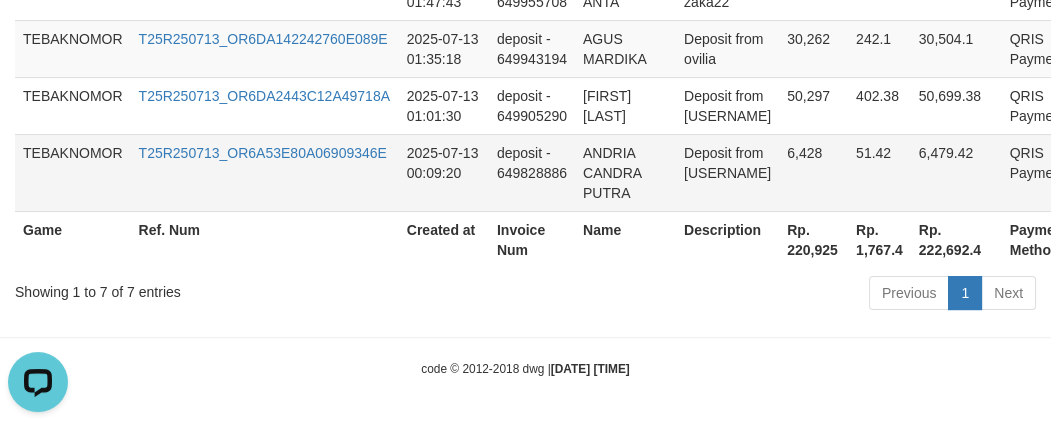 click on "deposit - 649828886" at bounding box center (532, 172) 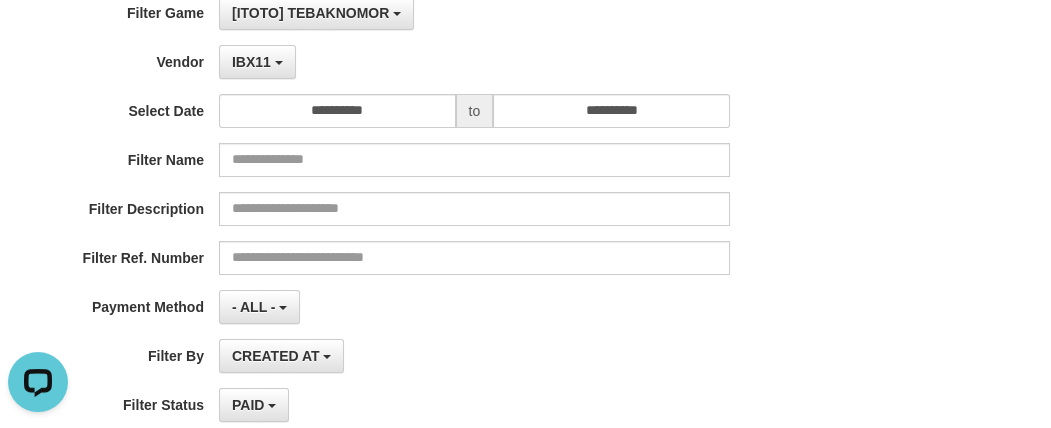 scroll, scrollTop: 156, scrollLeft: 0, axis: vertical 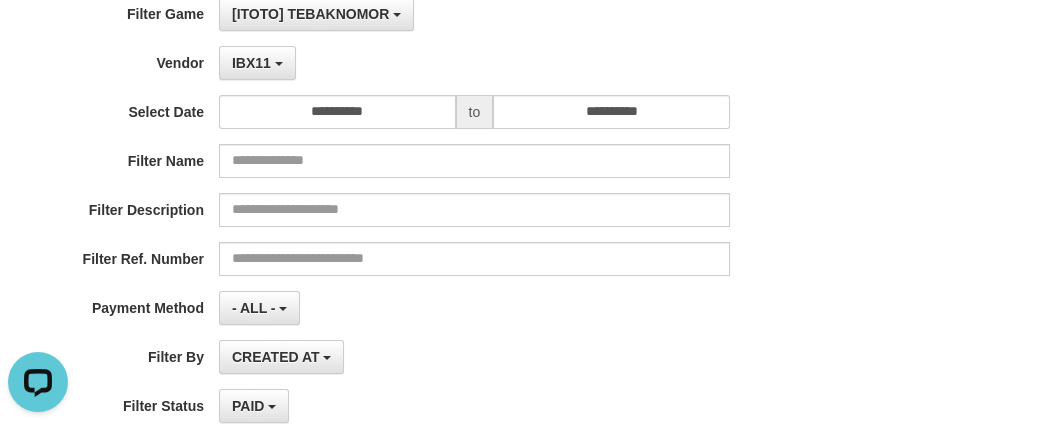 click on "**********" at bounding box center (438, 241) 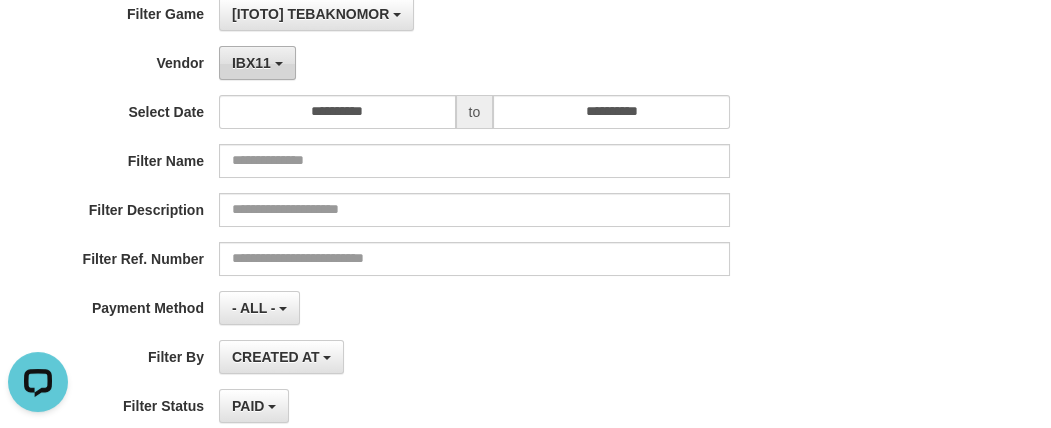 click on "IBX11" at bounding box center [257, 63] 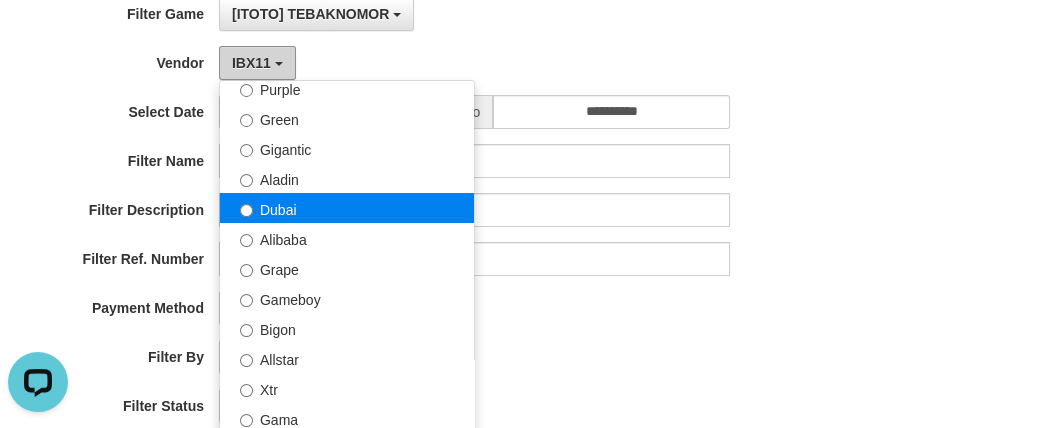 scroll, scrollTop: 230, scrollLeft: 0, axis: vertical 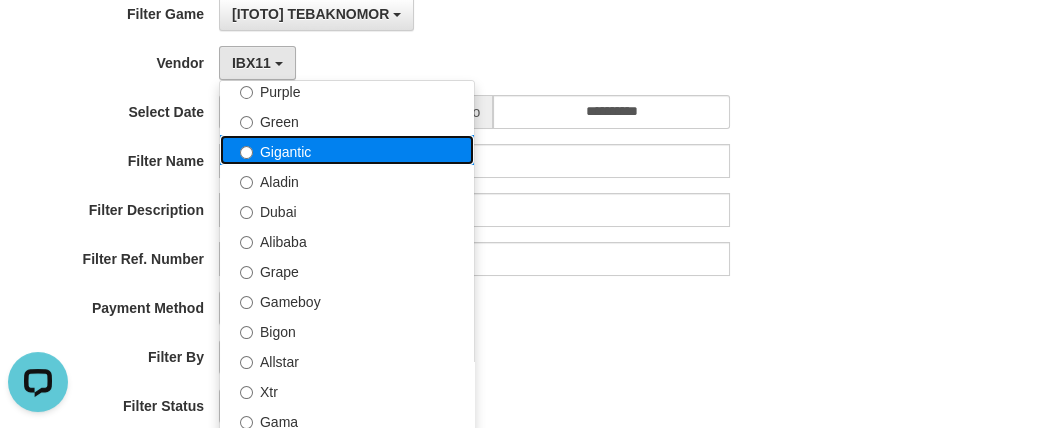 click on "Gigantic" at bounding box center [347, 150] 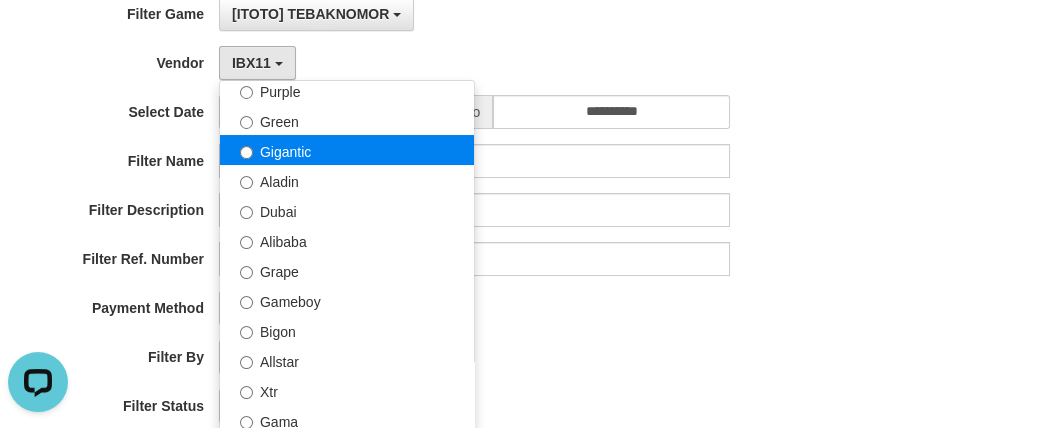 select on "**********" 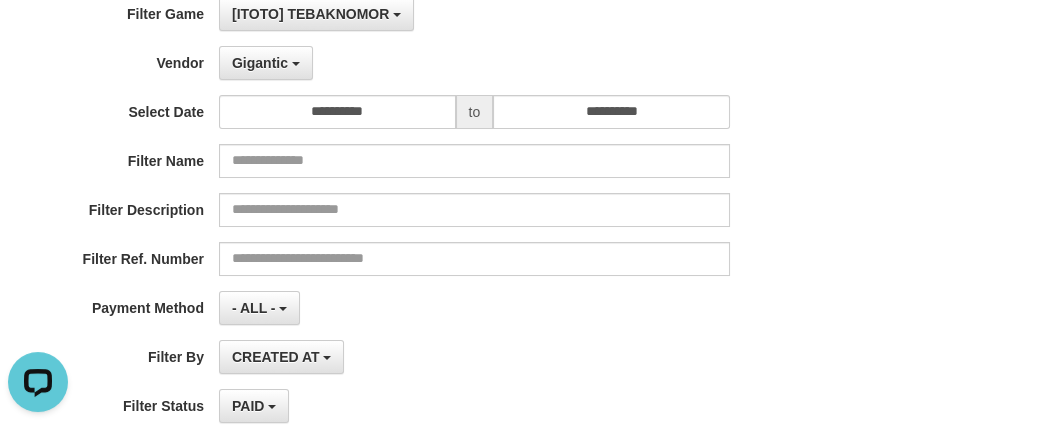 scroll, scrollTop: 520, scrollLeft: 0, axis: vertical 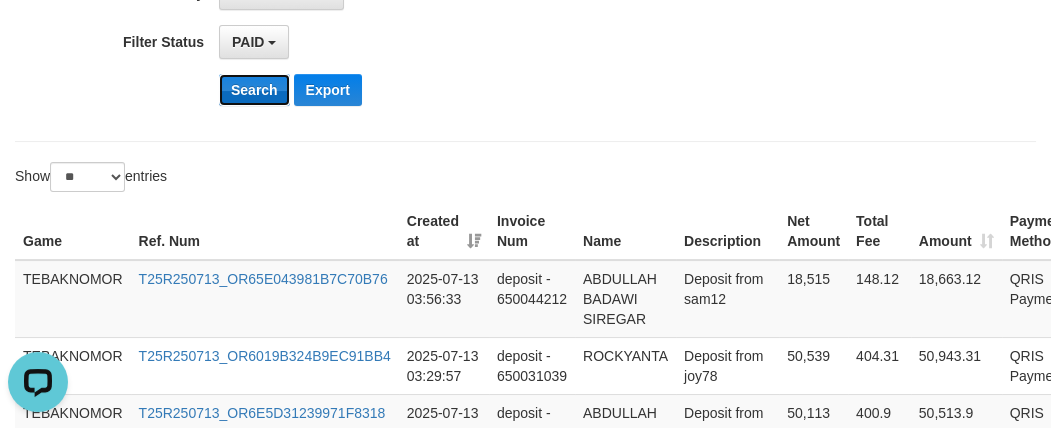 click on "Search" at bounding box center (254, 90) 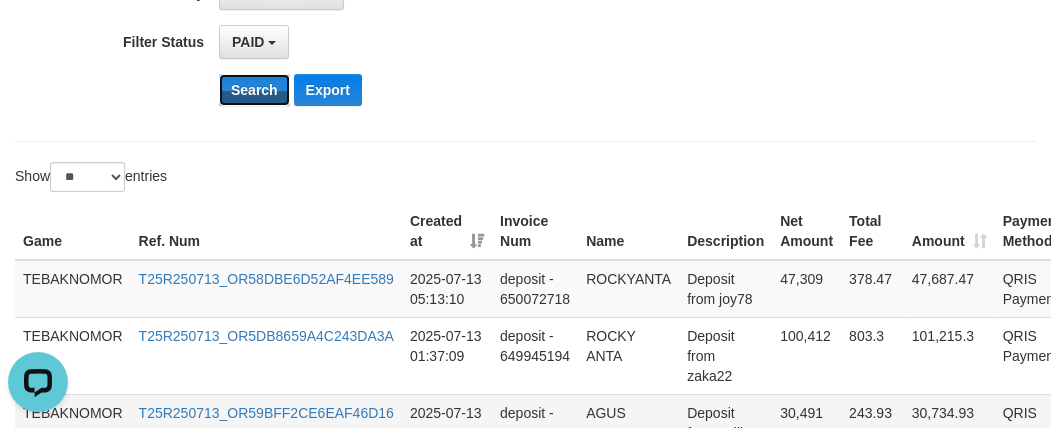 scroll, scrollTop: 758, scrollLeft: 0, axis: vertical 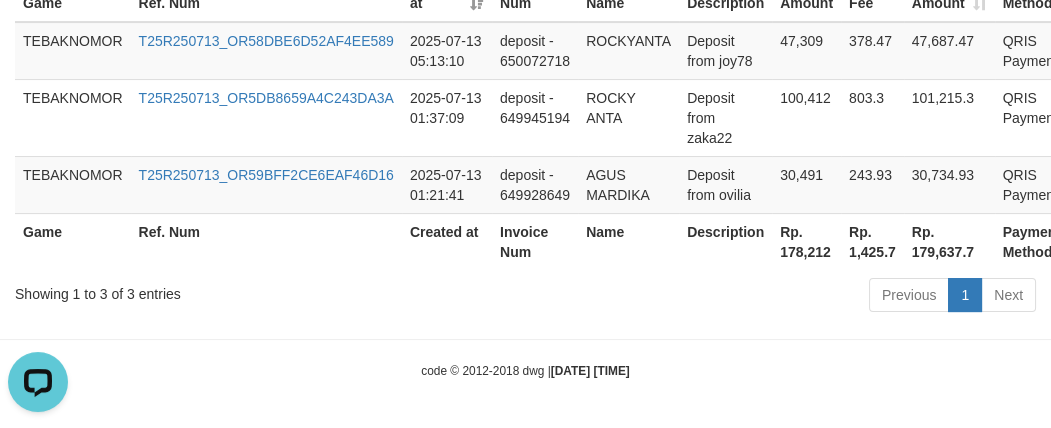 click on "Rp. 178,212" at bounding box center (806, 241) 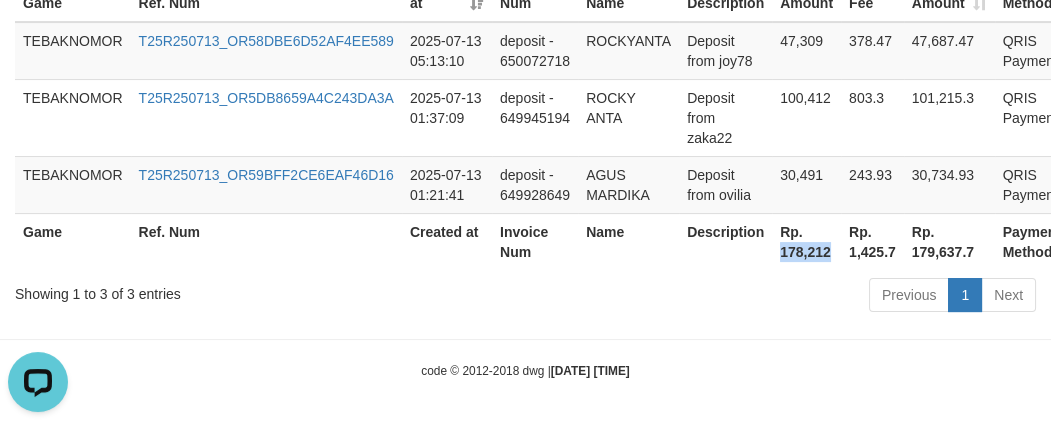 click on "Rp. 178,212" at bounding box center [806, 241] 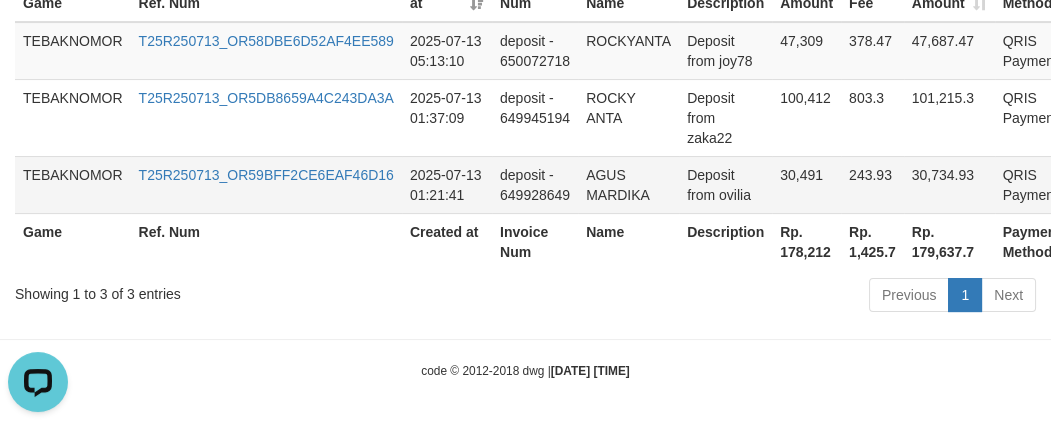 click on "deposit - 649928649" at bounding box center [535, 184] 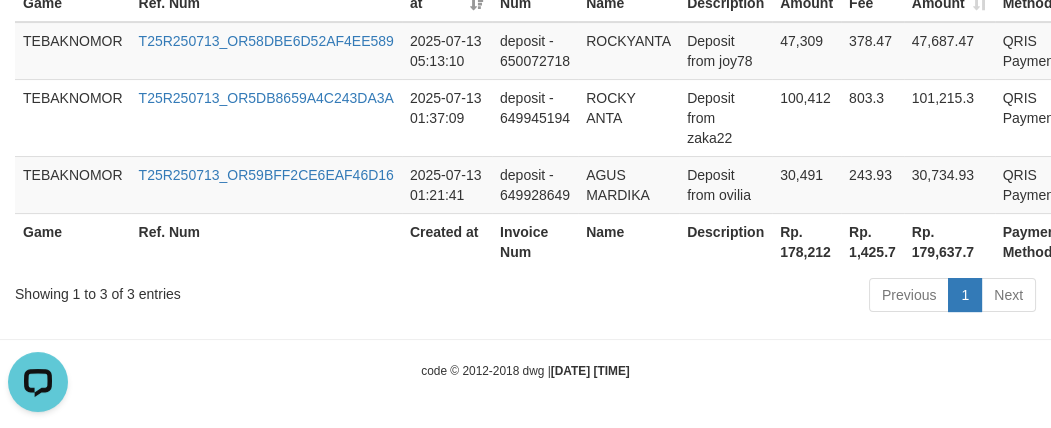 scroll, scrollTop: 30, scrollLeft: 0, axis: vertical 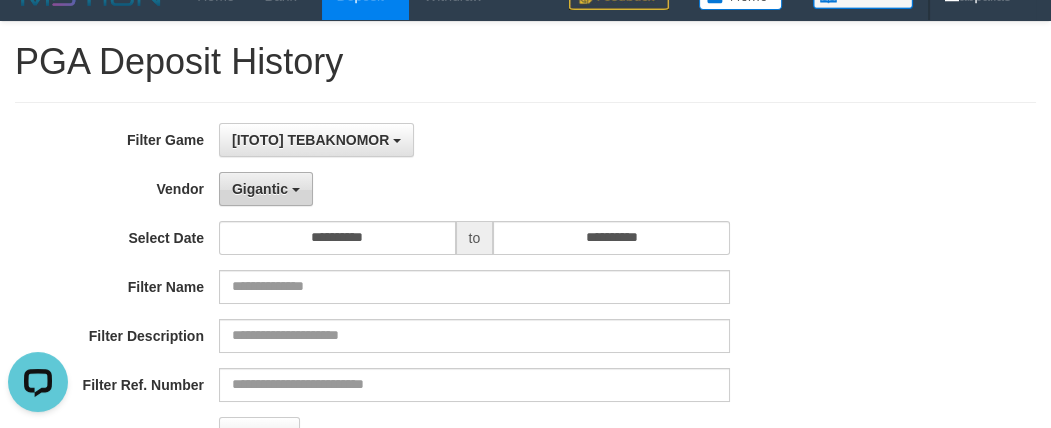 click on "Gigantic" at bounding box center (260, 189) 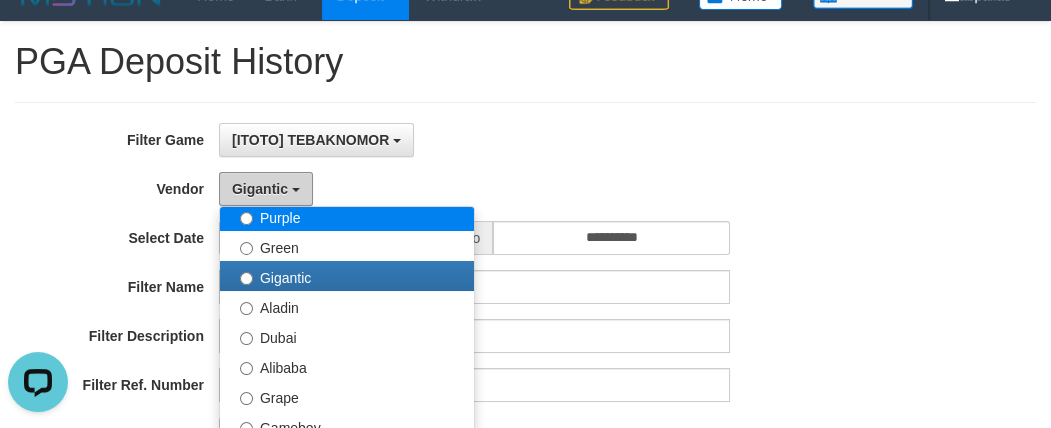 scroll, scrollTop: 85, scrollLeft: 0, axis: vertical 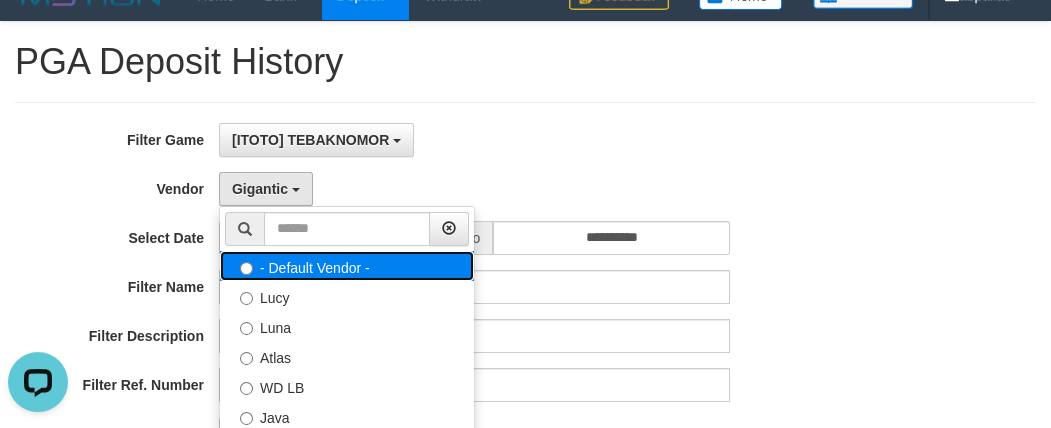 click on "- Default Vendor -" at bounding box center [347, 266] 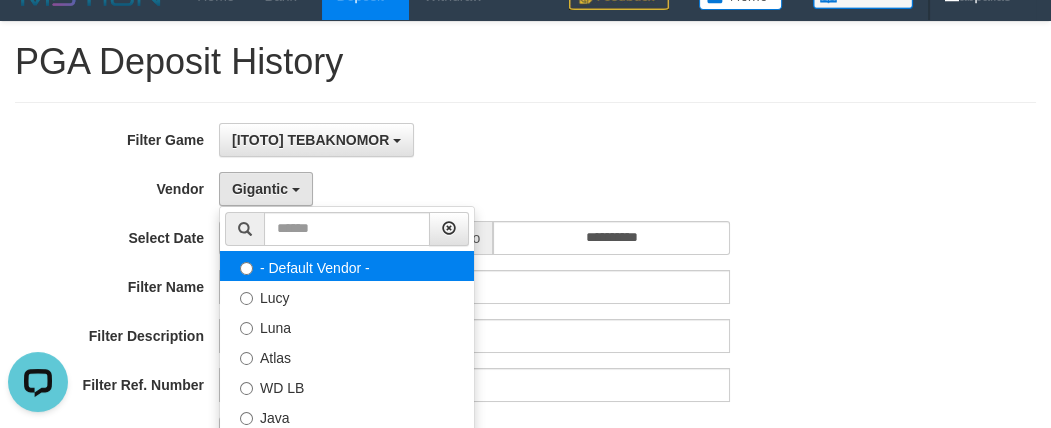 select 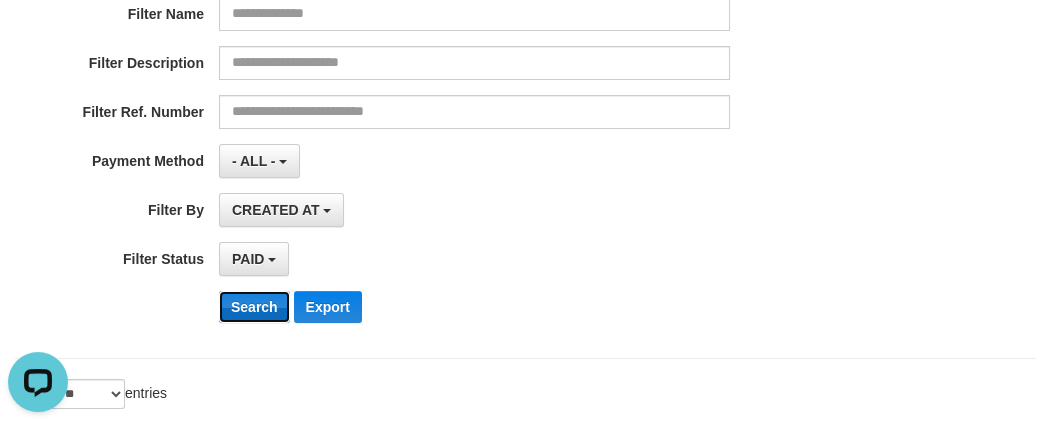 click on "Search" at bounding box center (254, 307) 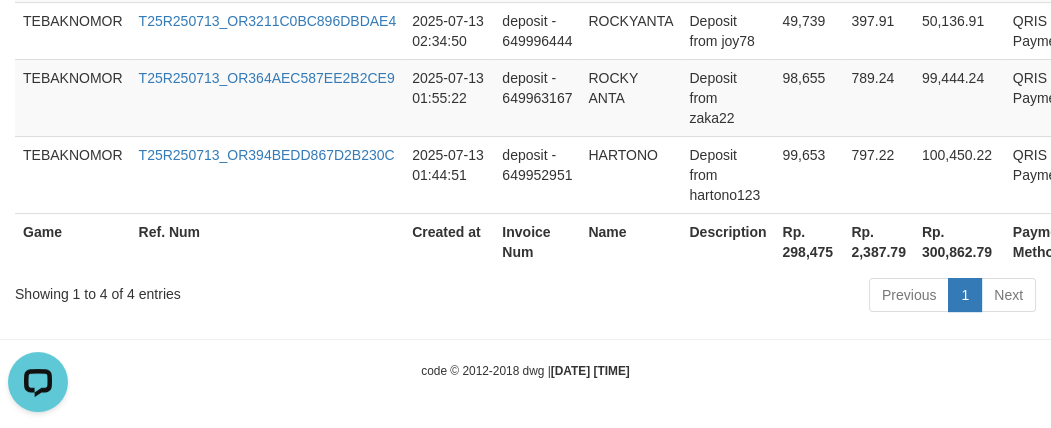 click on "Rp. 298,475" at bounding box center (808, 241) 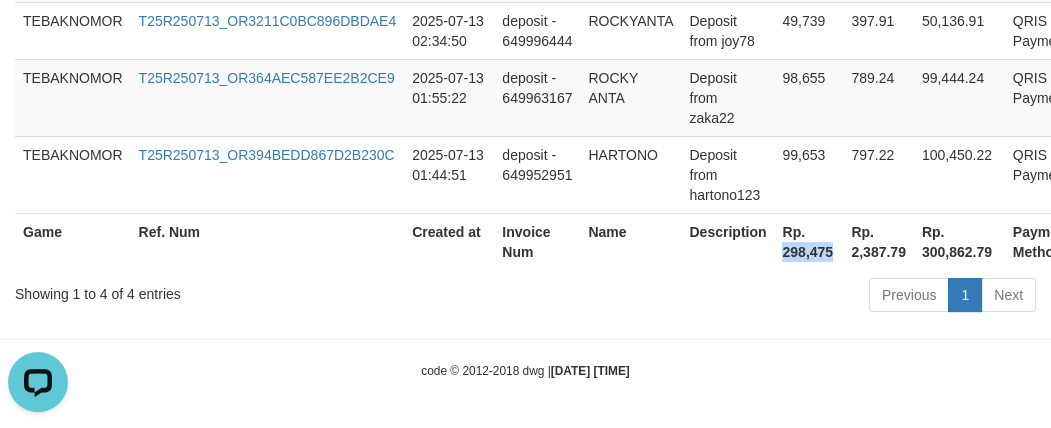 click on "Rp. 298,475" at bounding box center (808, 241) 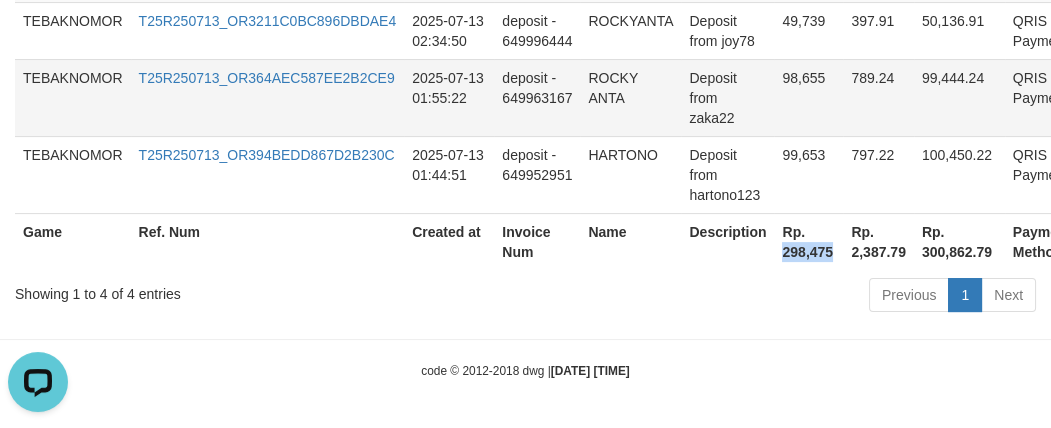 copy on "298,475" 